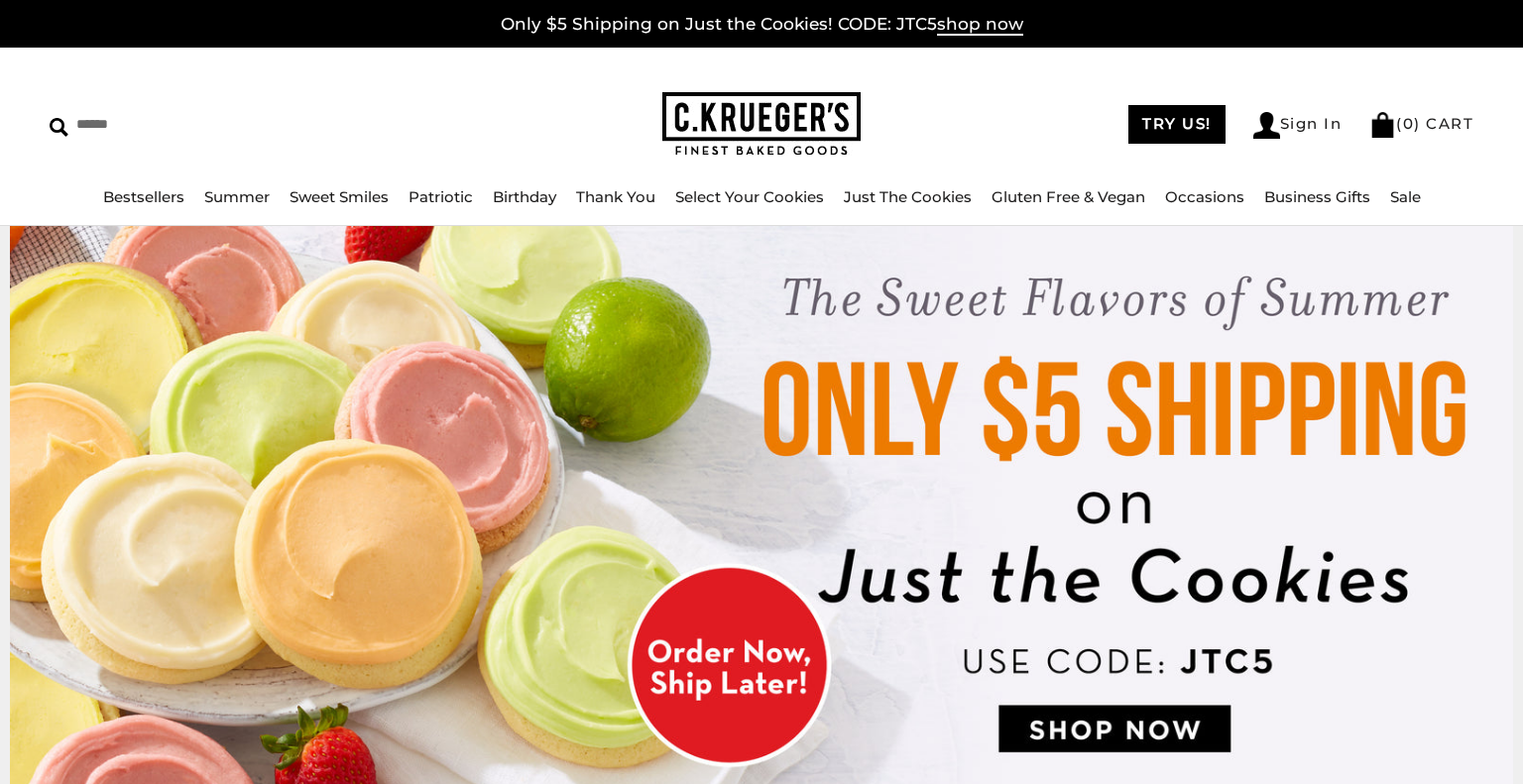 scroll, scrollTop: 0, scrollLeft: 0, axis: both 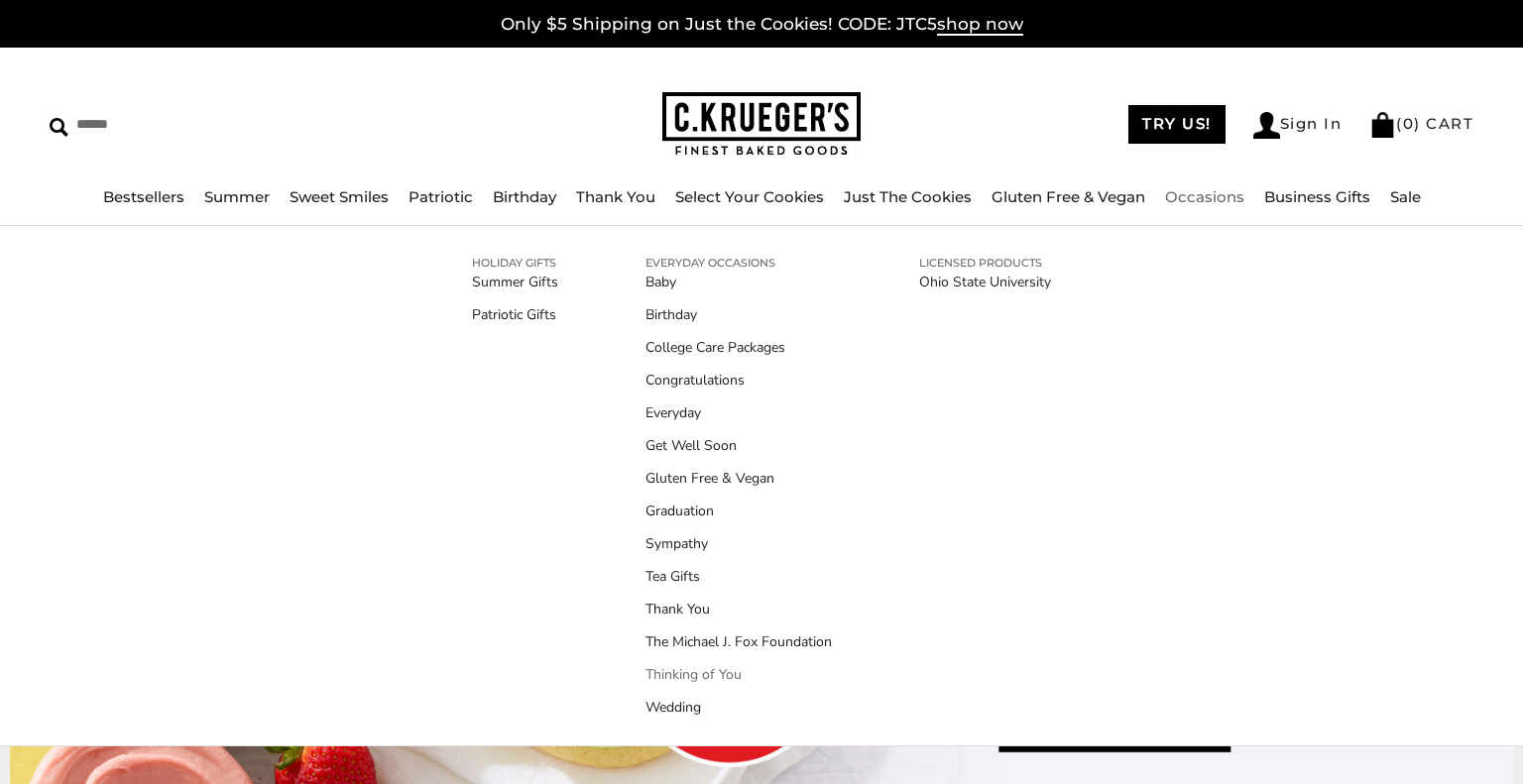 click on "Thinking of You" at bounding box center [739, 674] 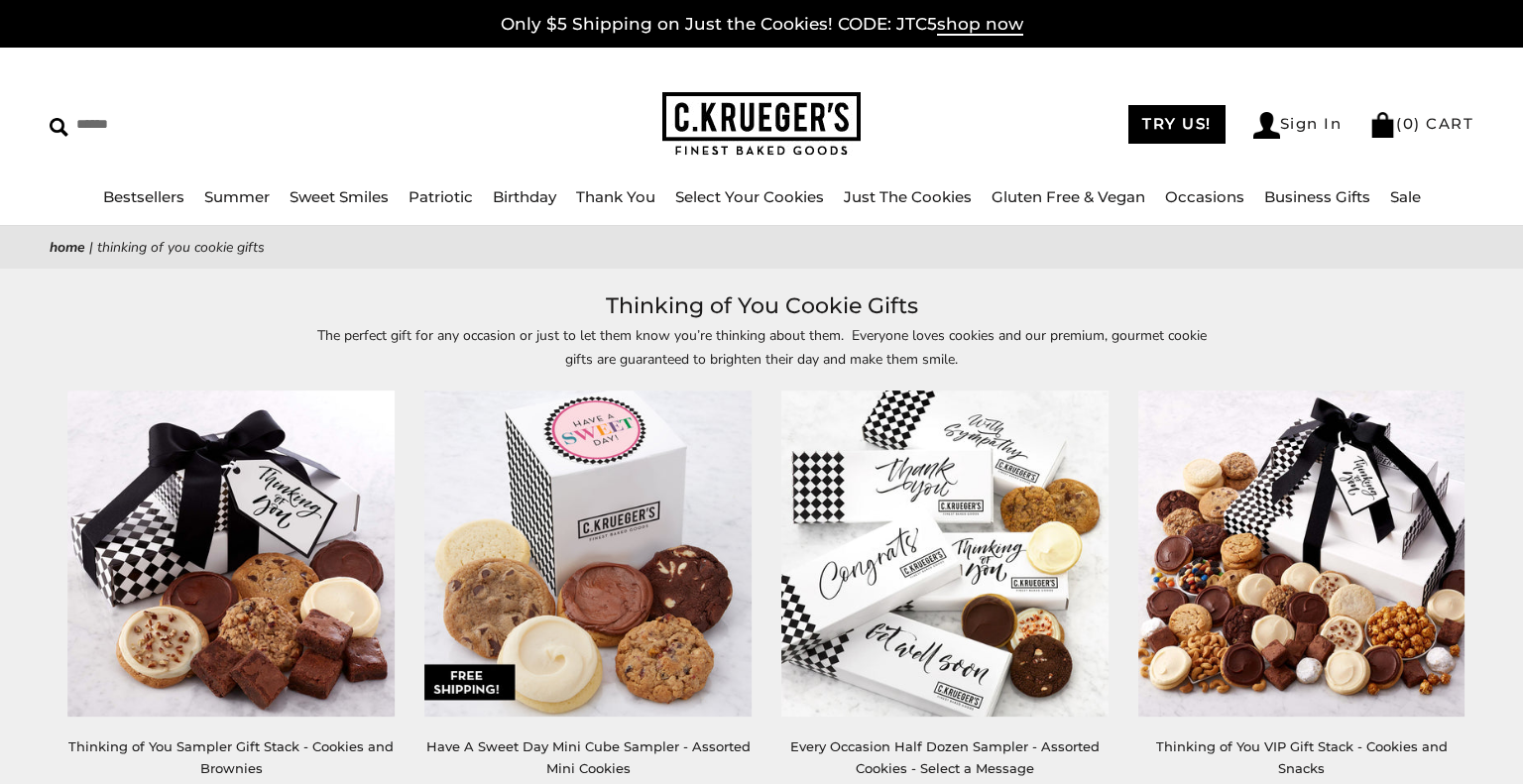 scroll, scrollTop: 0, scrollLeft: 0, axis: both 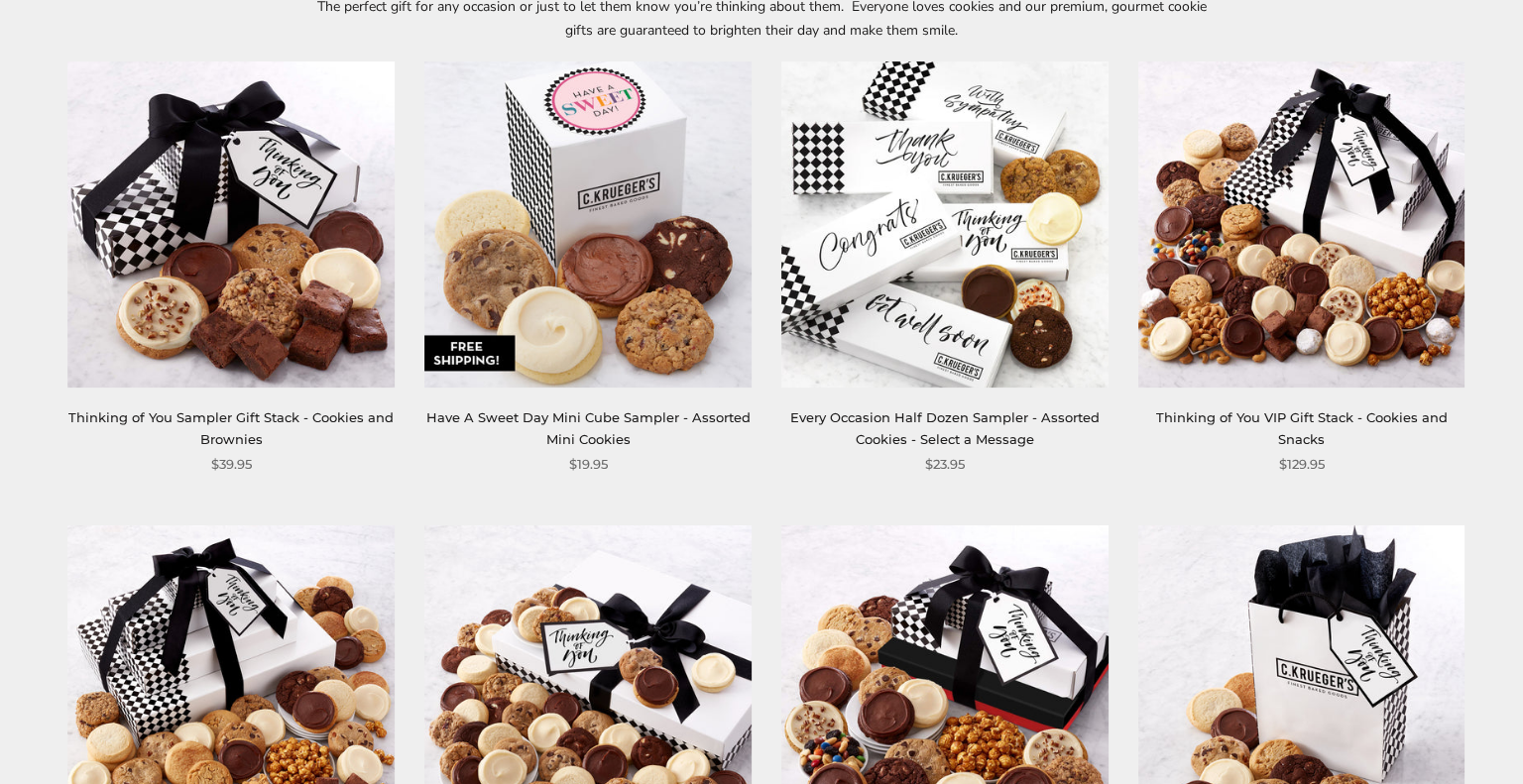 click on "Every Occasion Half Dozen Sampler - Assorted Cookies - Select a Message" at bounding box center (945, 427) 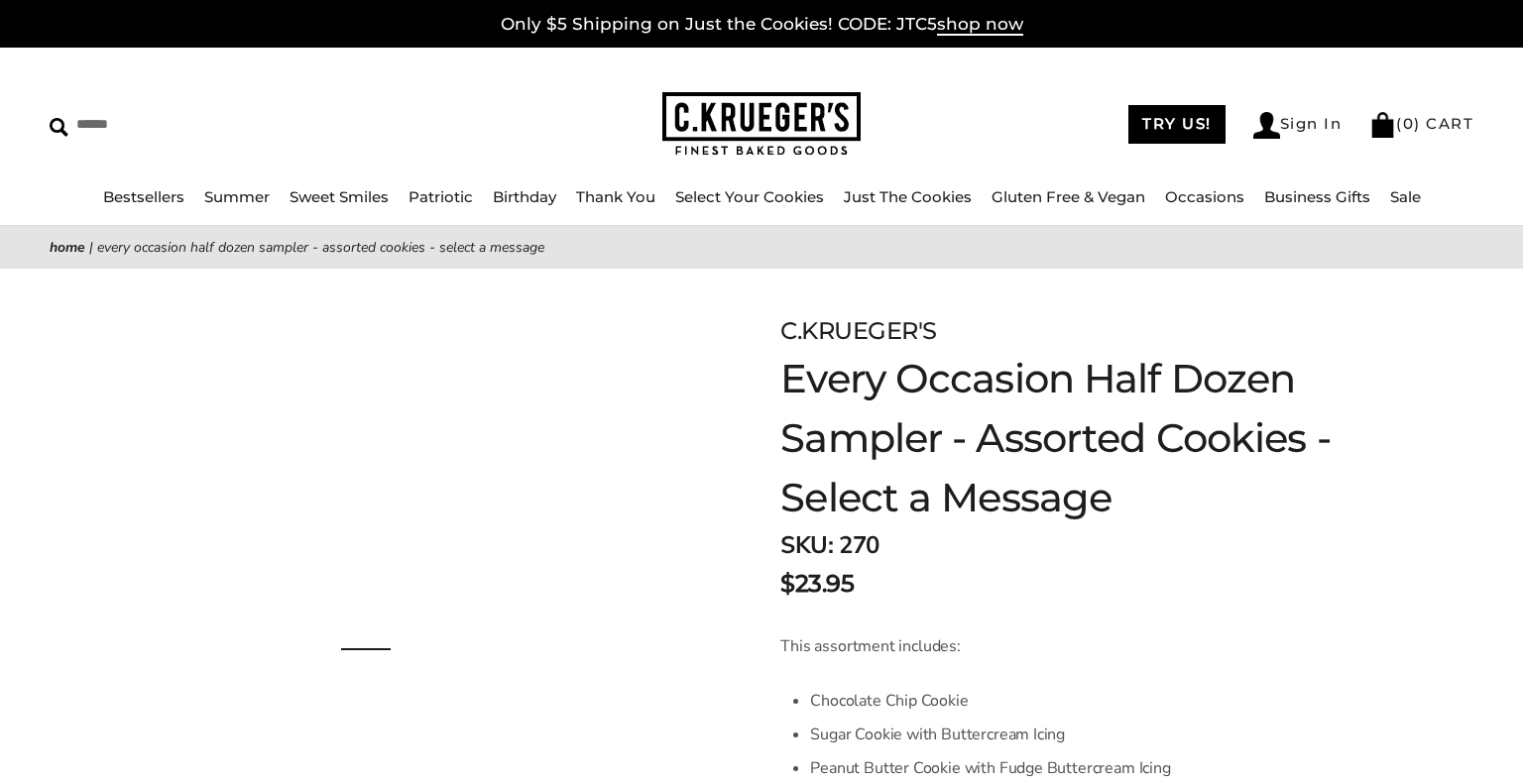 scroll, scrollTop: 0, scrollLeft: 0, axis: both 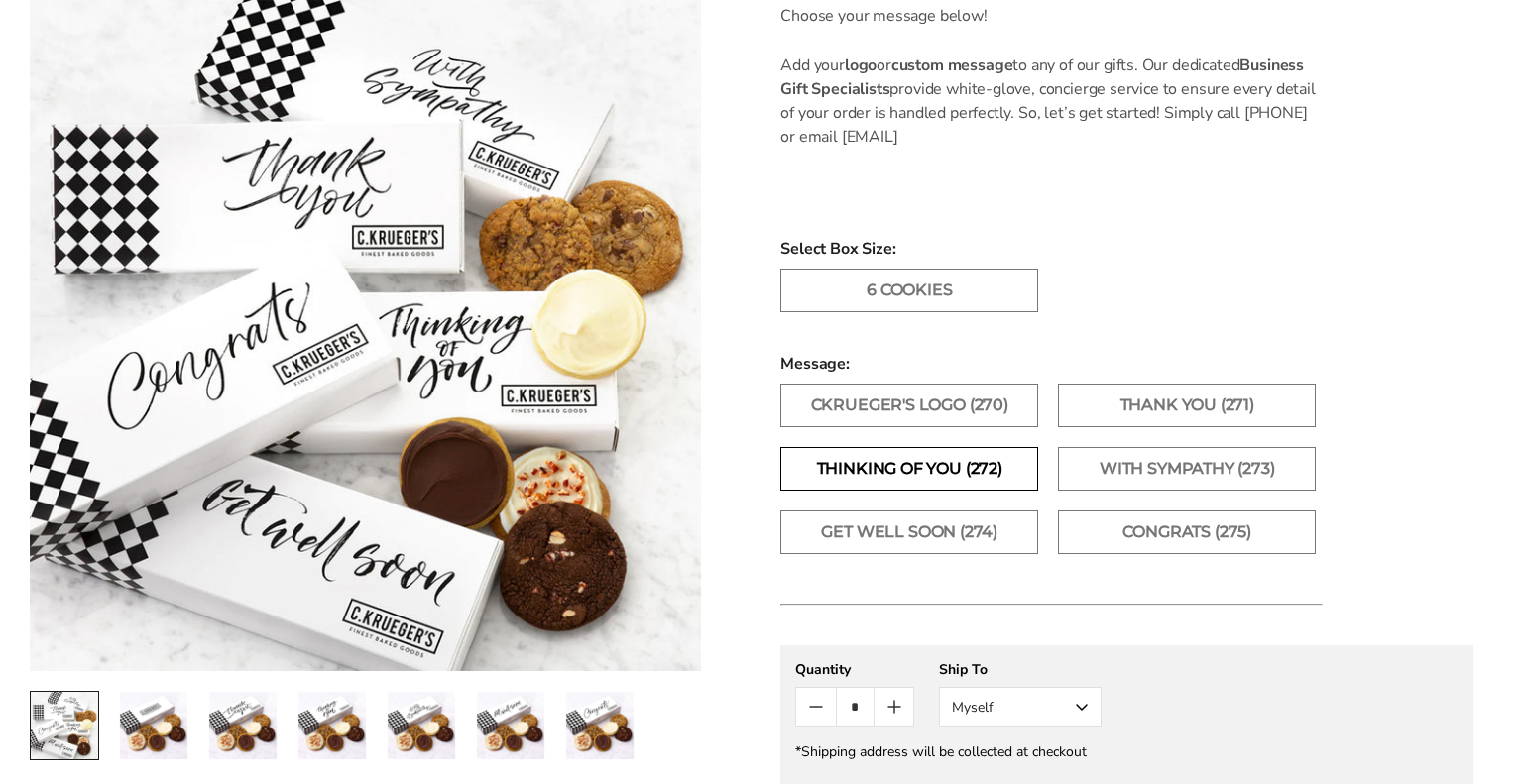 click on "Thinking of You (272)" at bounding box center (909, 469) 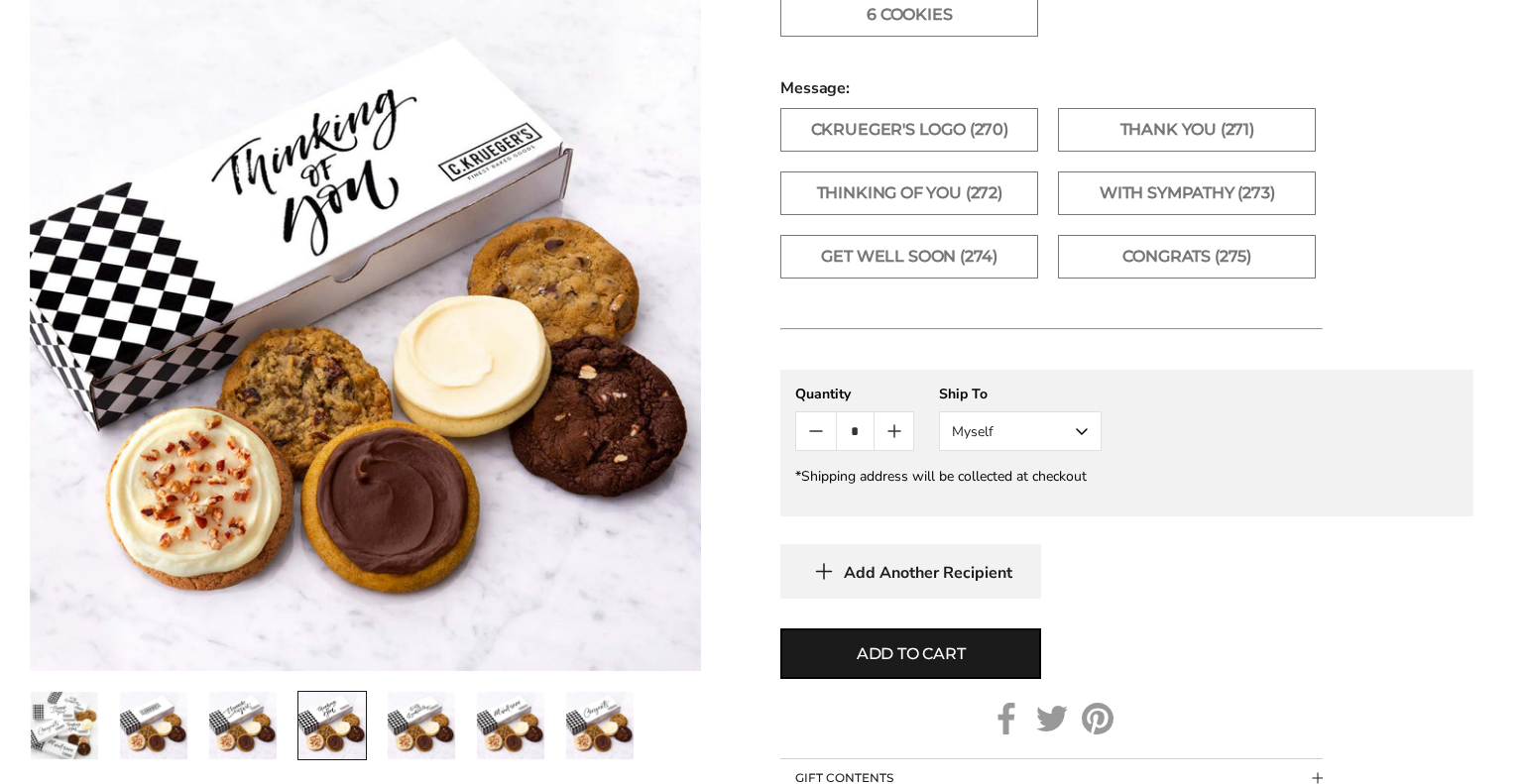 scroll, scrollTop: 1222, scrollLeft: 0, axis: vertical 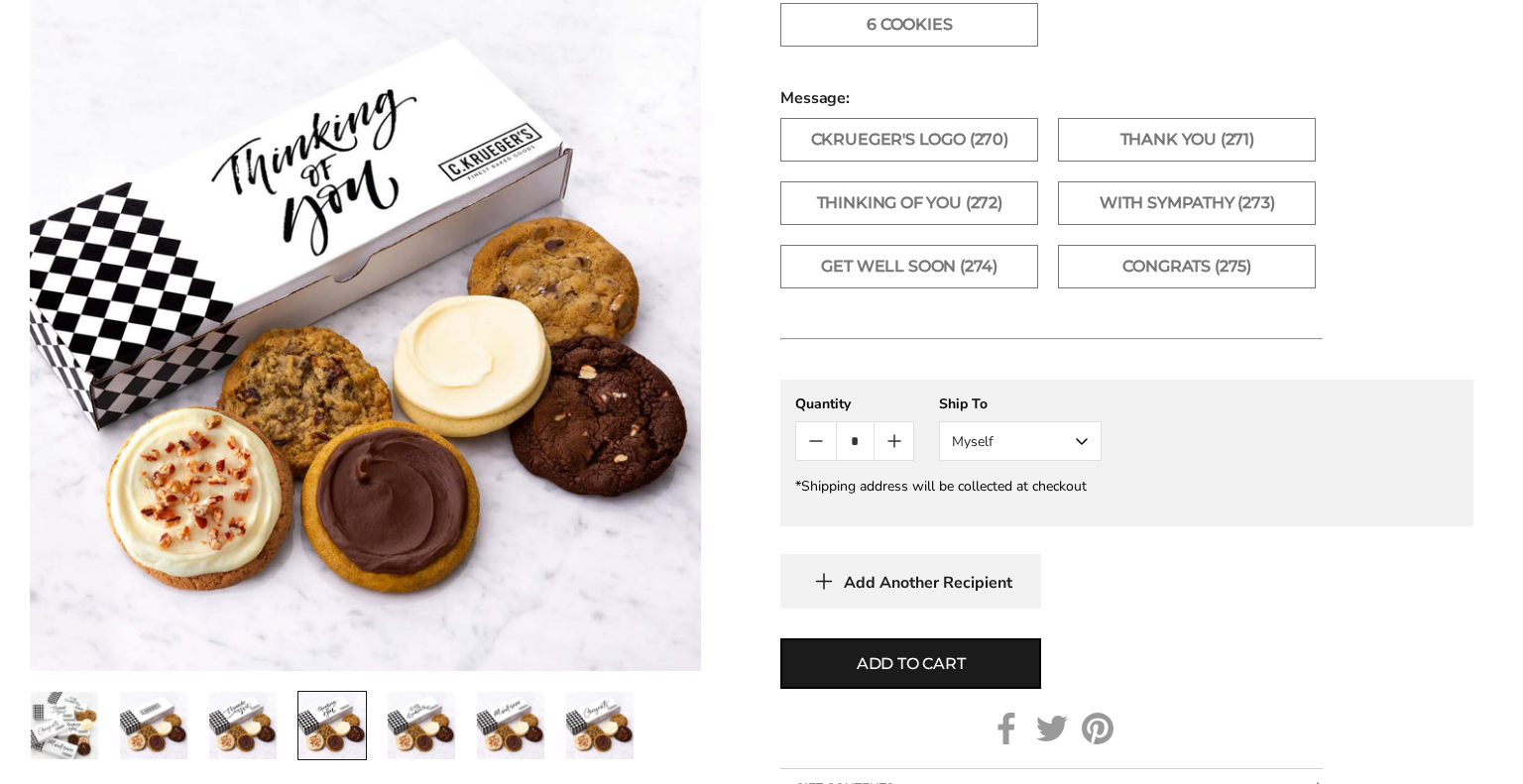 click on "Myself" at bounding box center [1020, 441] 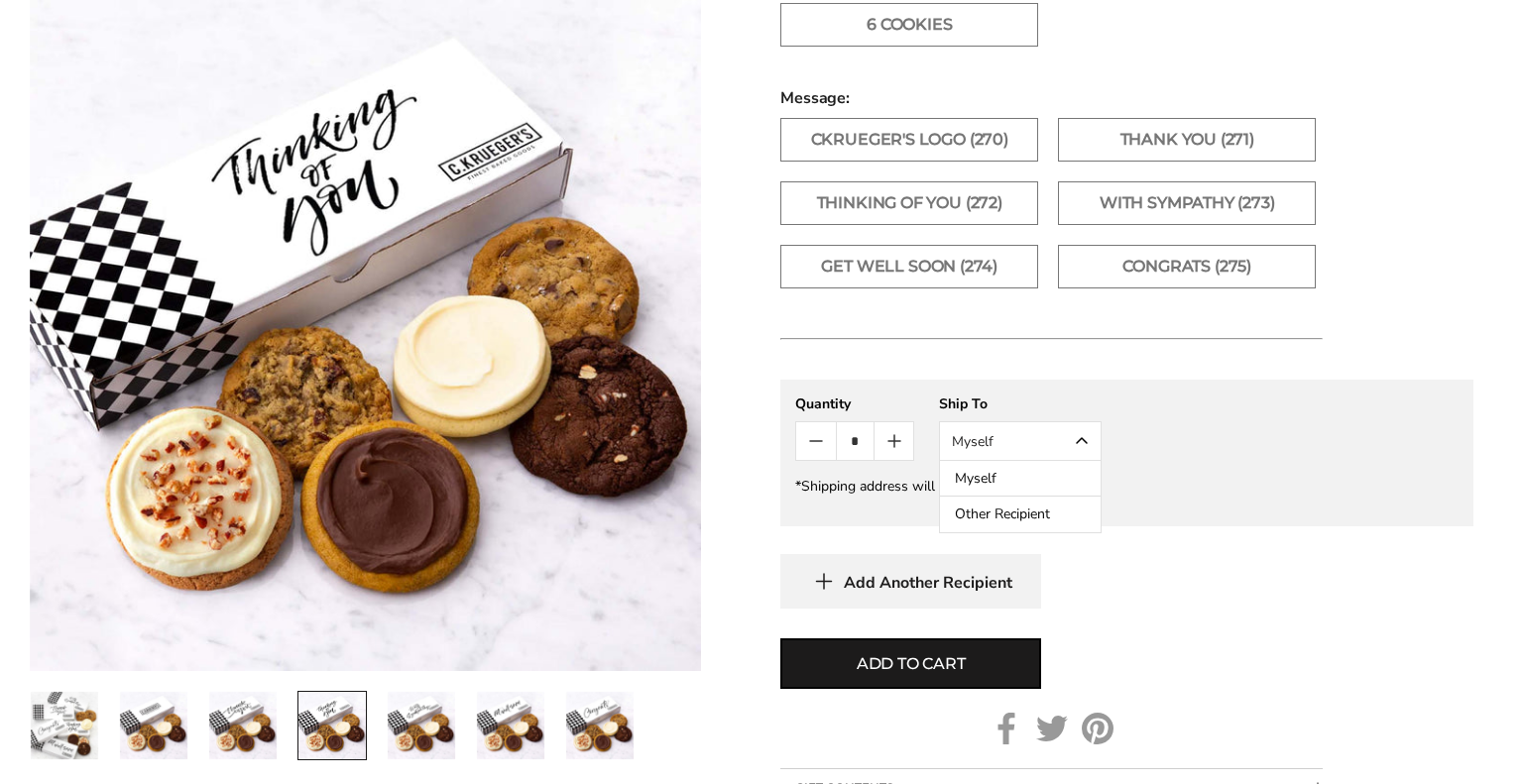 click on "Other Recipient" at bounding box center [1020, 514] 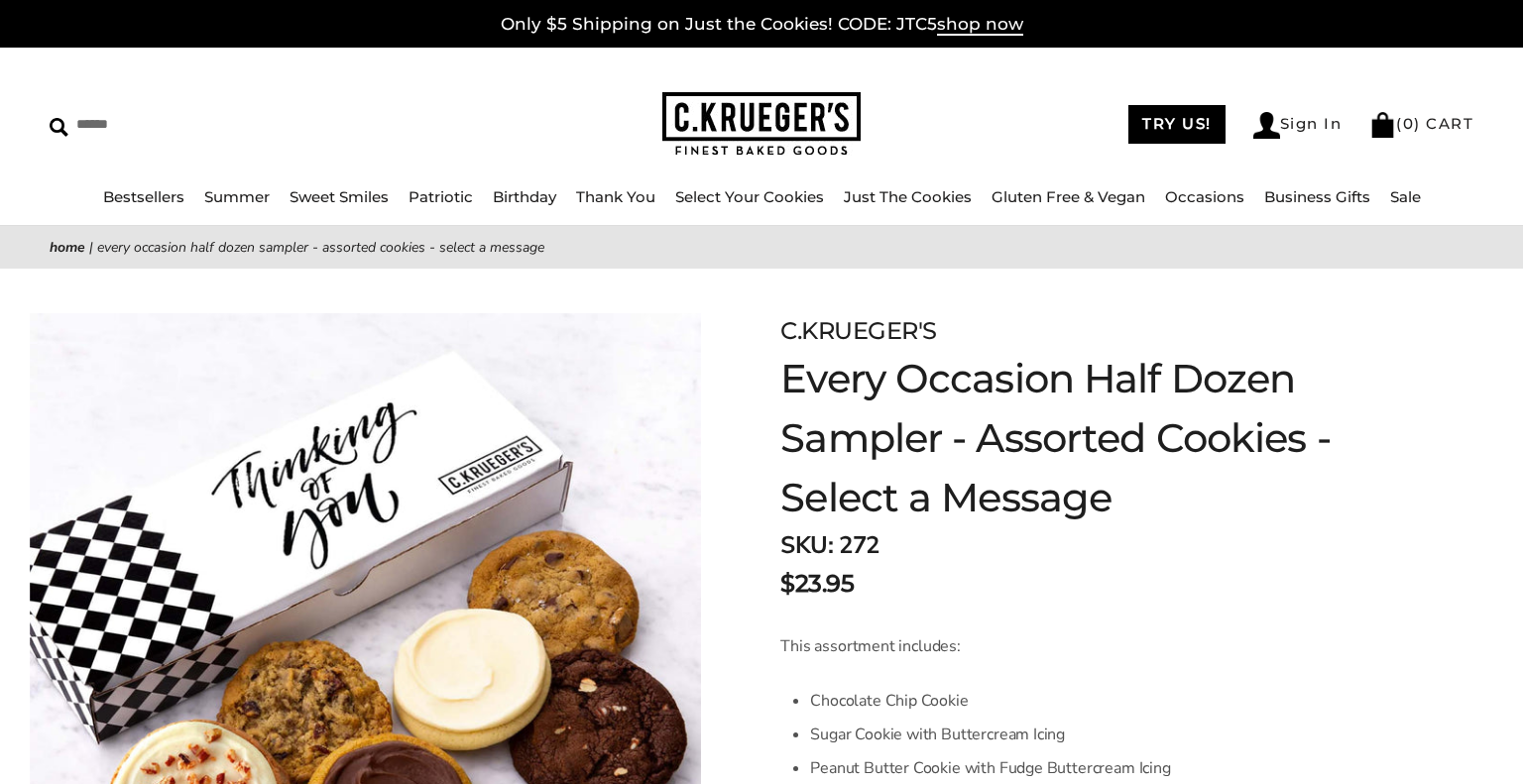 scroll, scrollTop: 3, scrollLeft: 0, axis: vertical 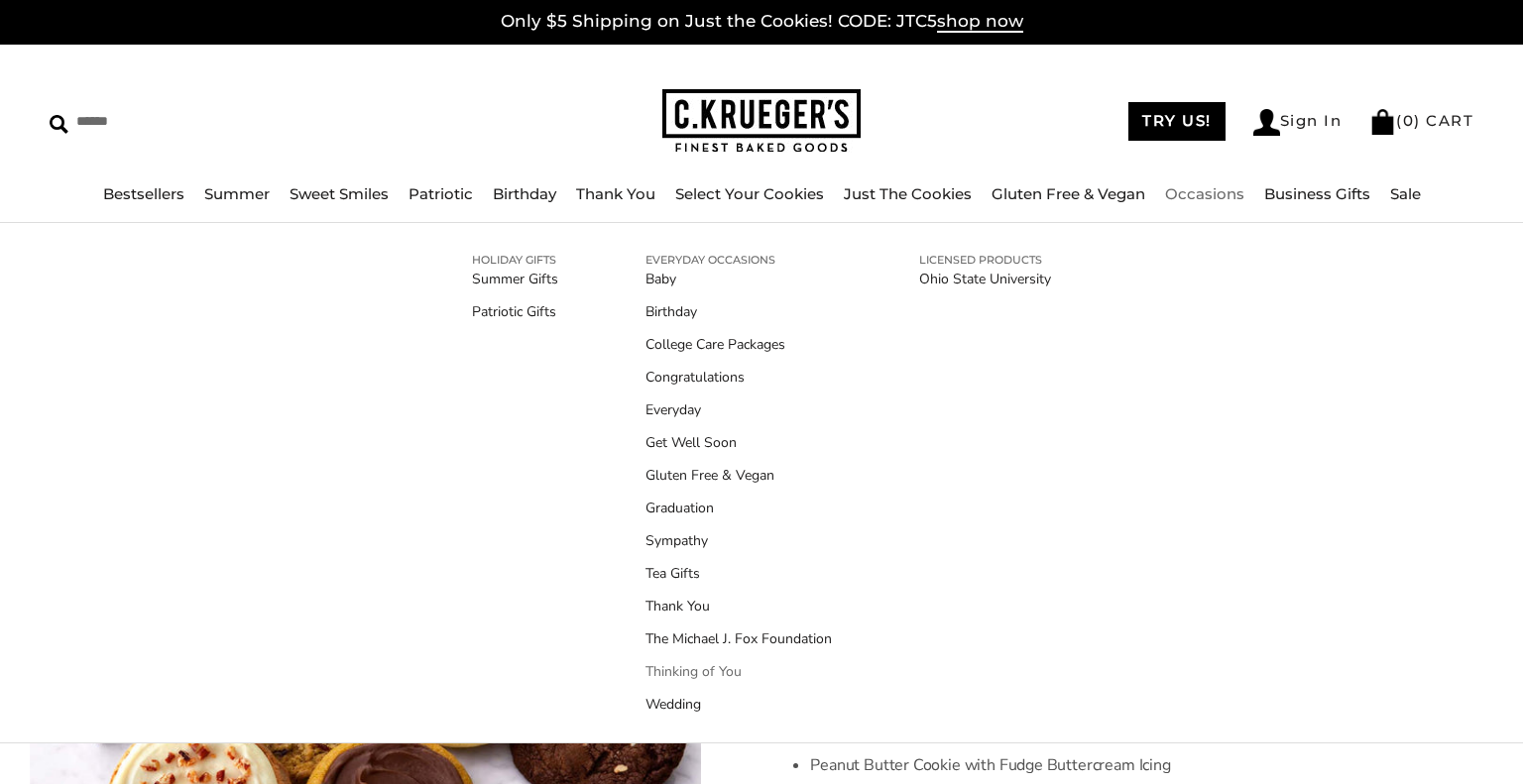 click on "Thinking of You" at bounding box center [739, 671] 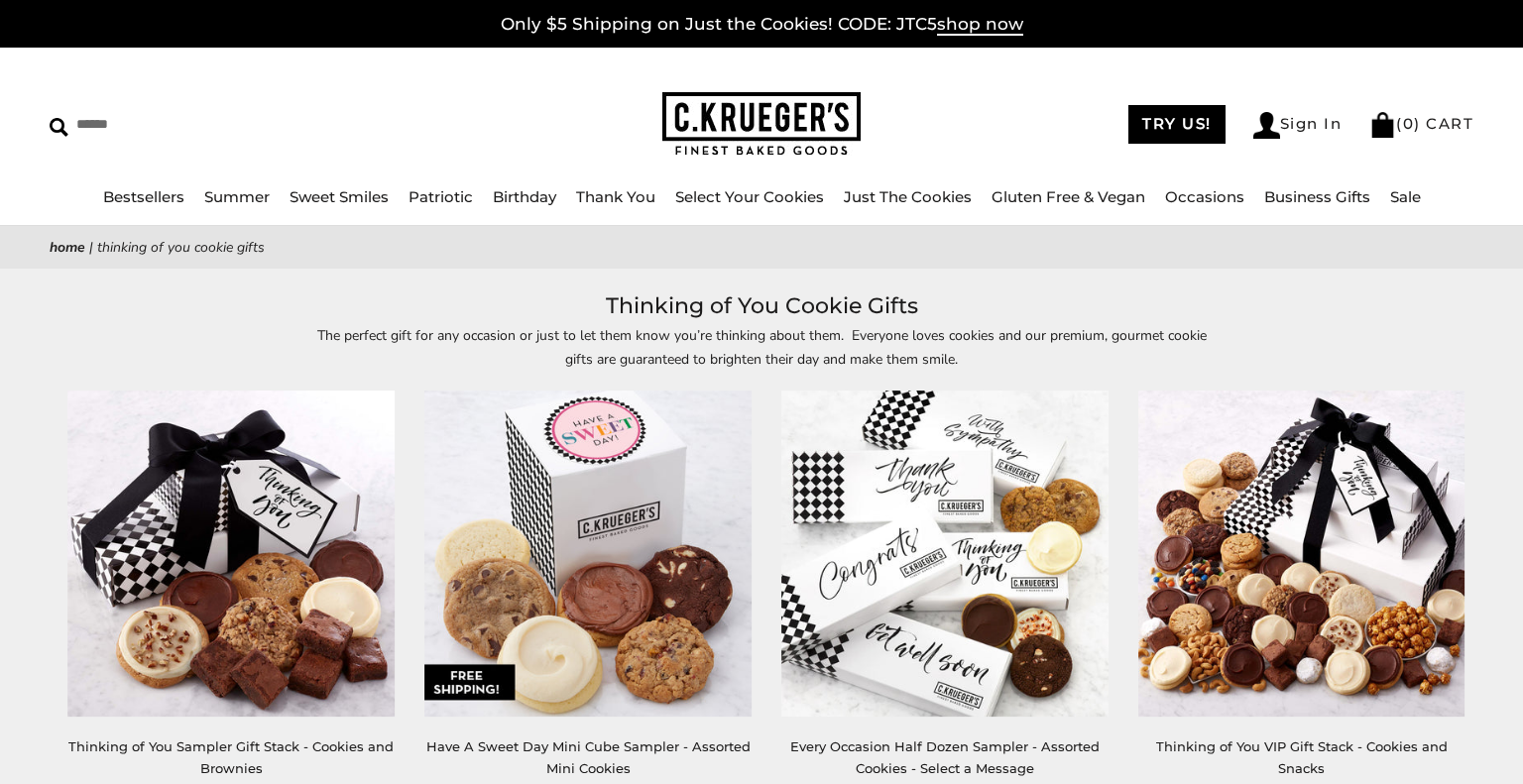 scroll, scrollTop: 0, scrollLeft: 0, axis: both 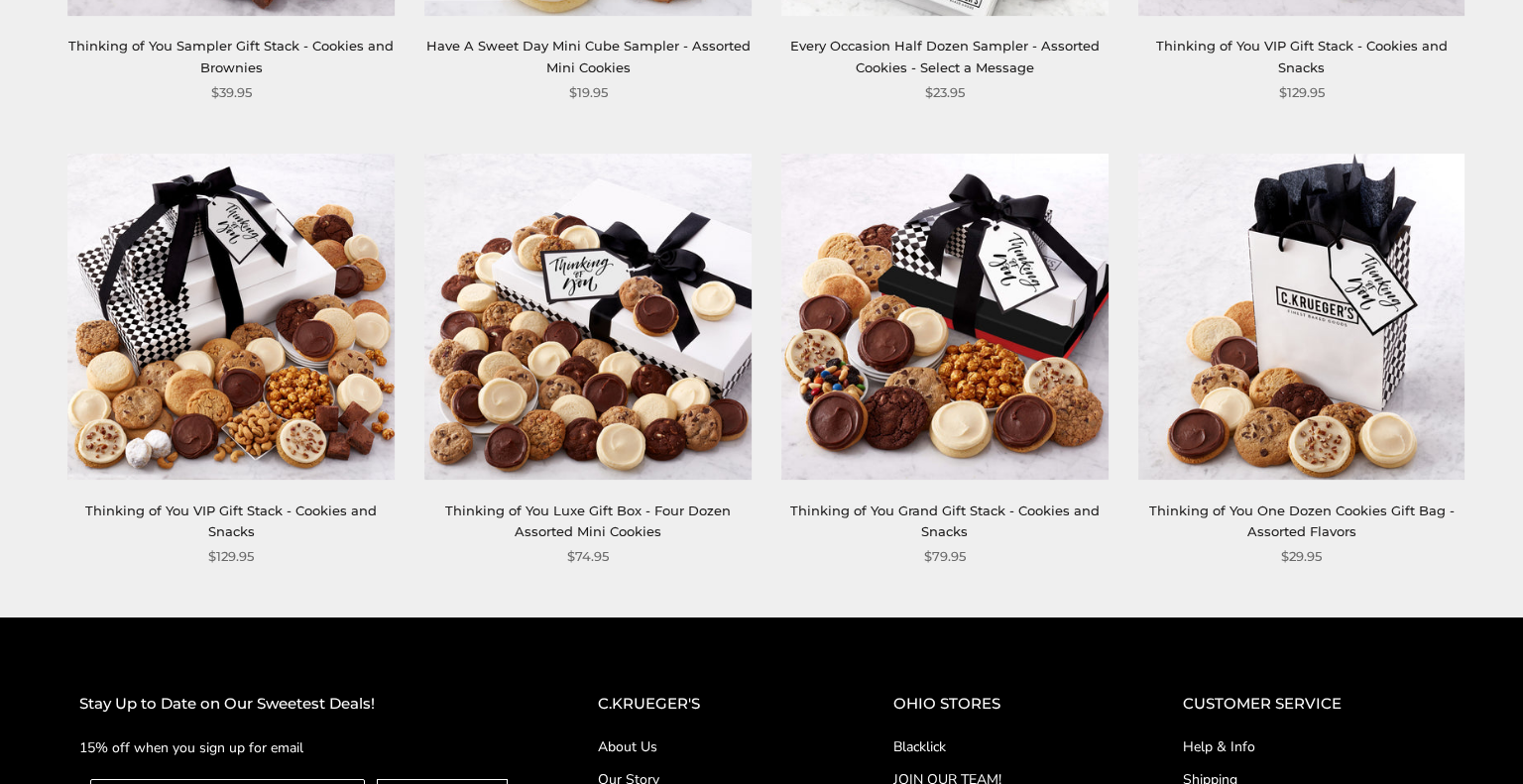 click on "Thinking of You One Dozen Cookies Gift Bag - Assorted Flavors" at bounding box center (1302, 521) 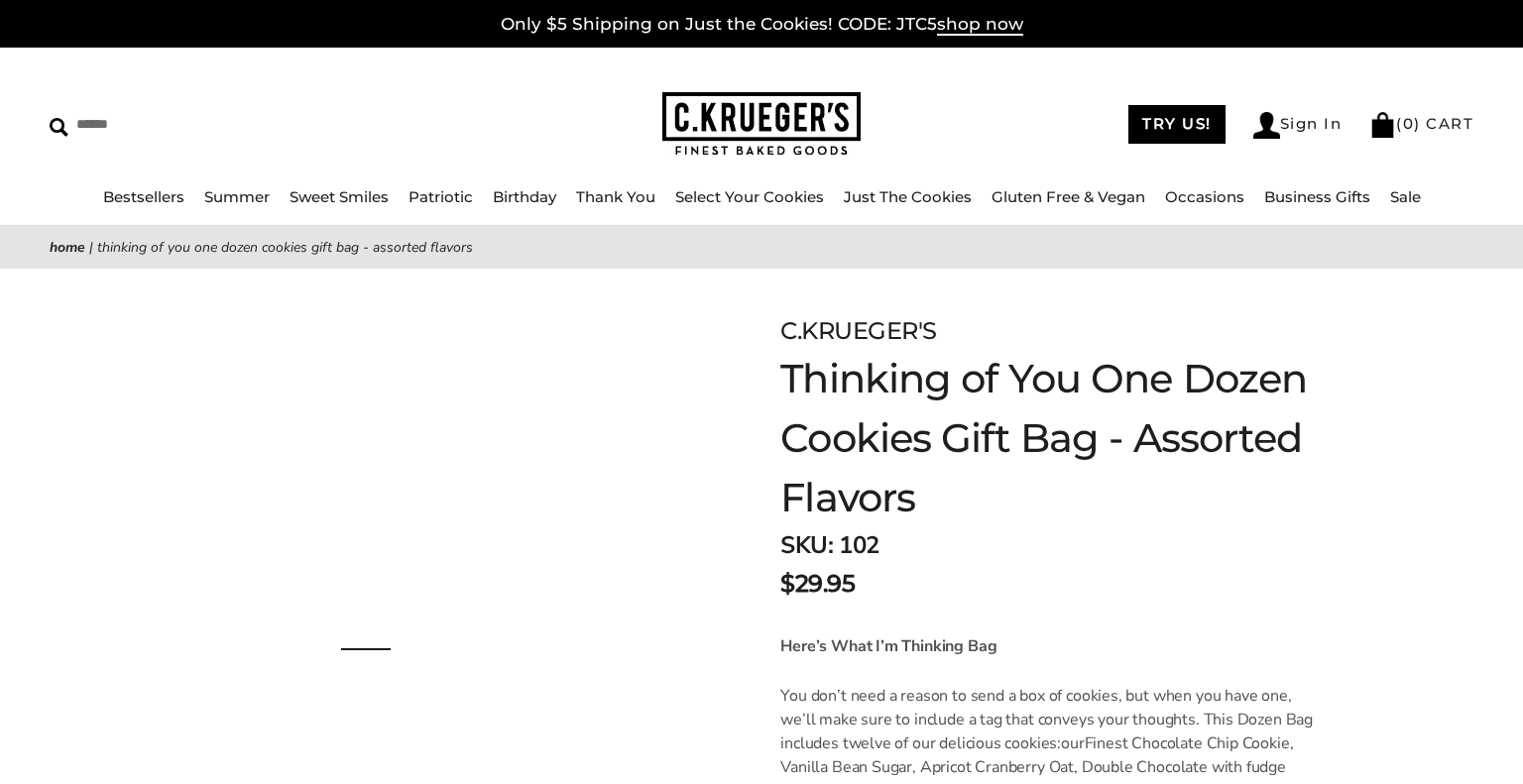 scroll, scrollTop: 0, scrollLeft: 0, axis: both 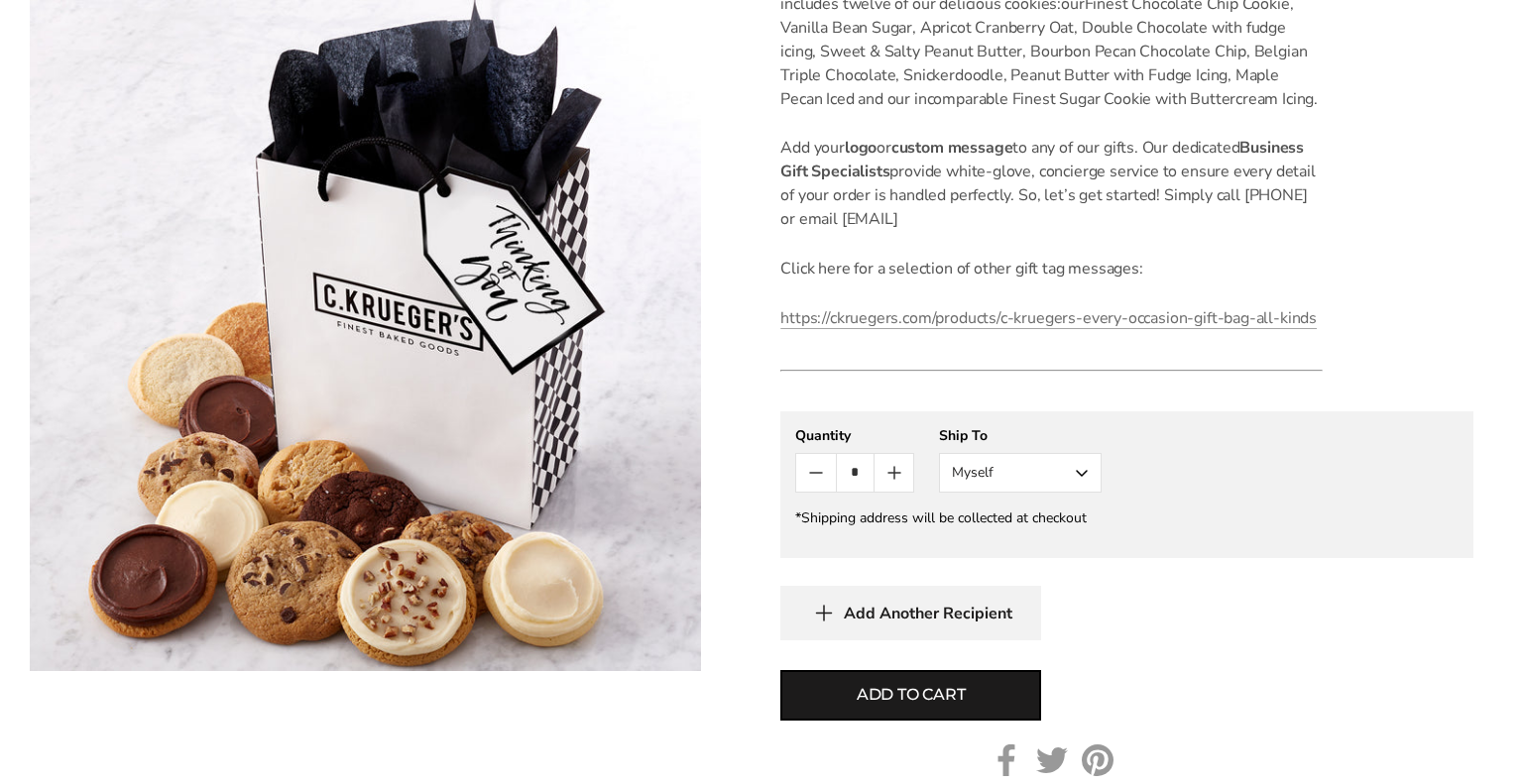 click on "Add Another Recipient" at bounding box center (928, 614) 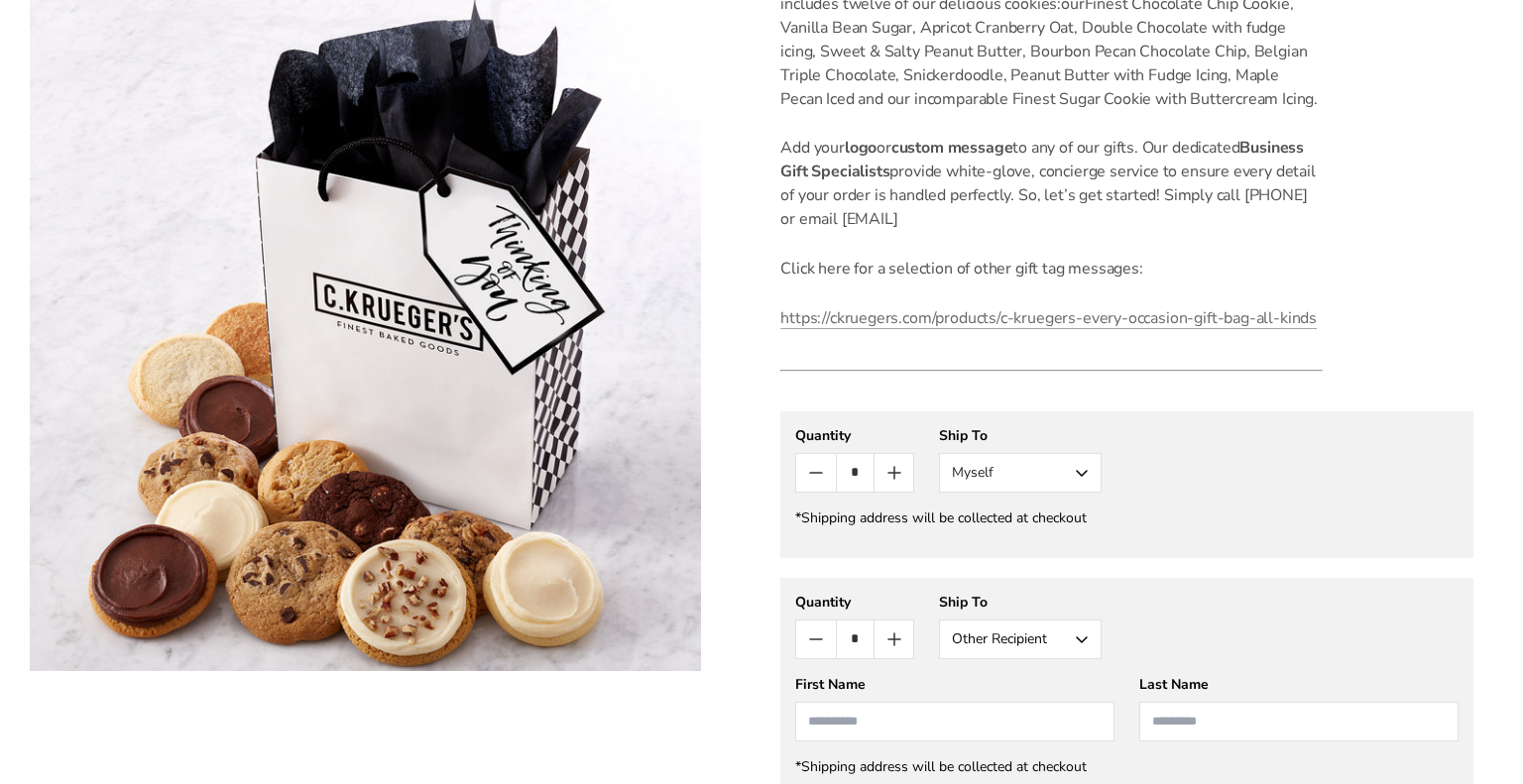 scroll, scrollTop: 789, scrollLeft: 0, axis: vertical 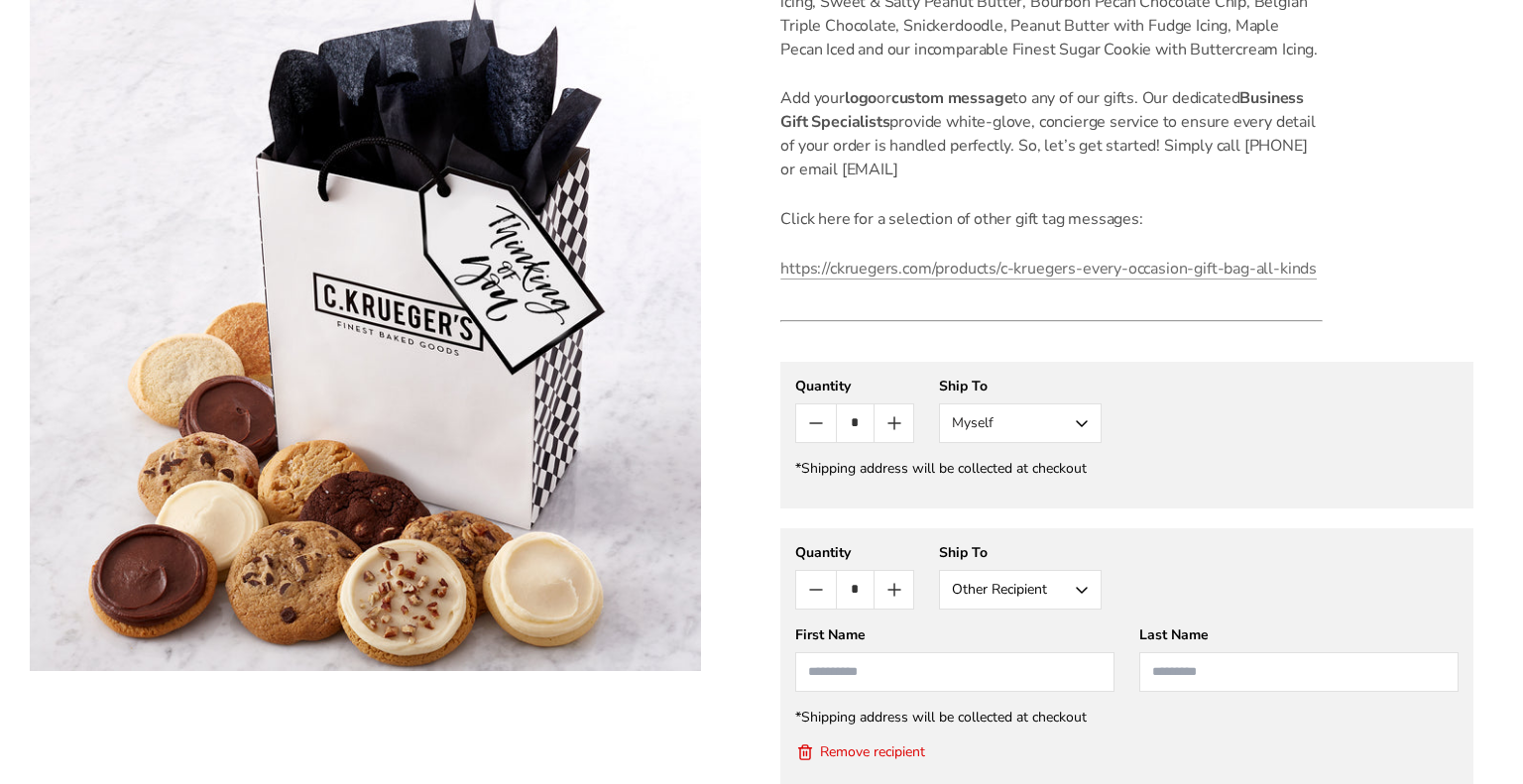click at bounding box center [955, 672] 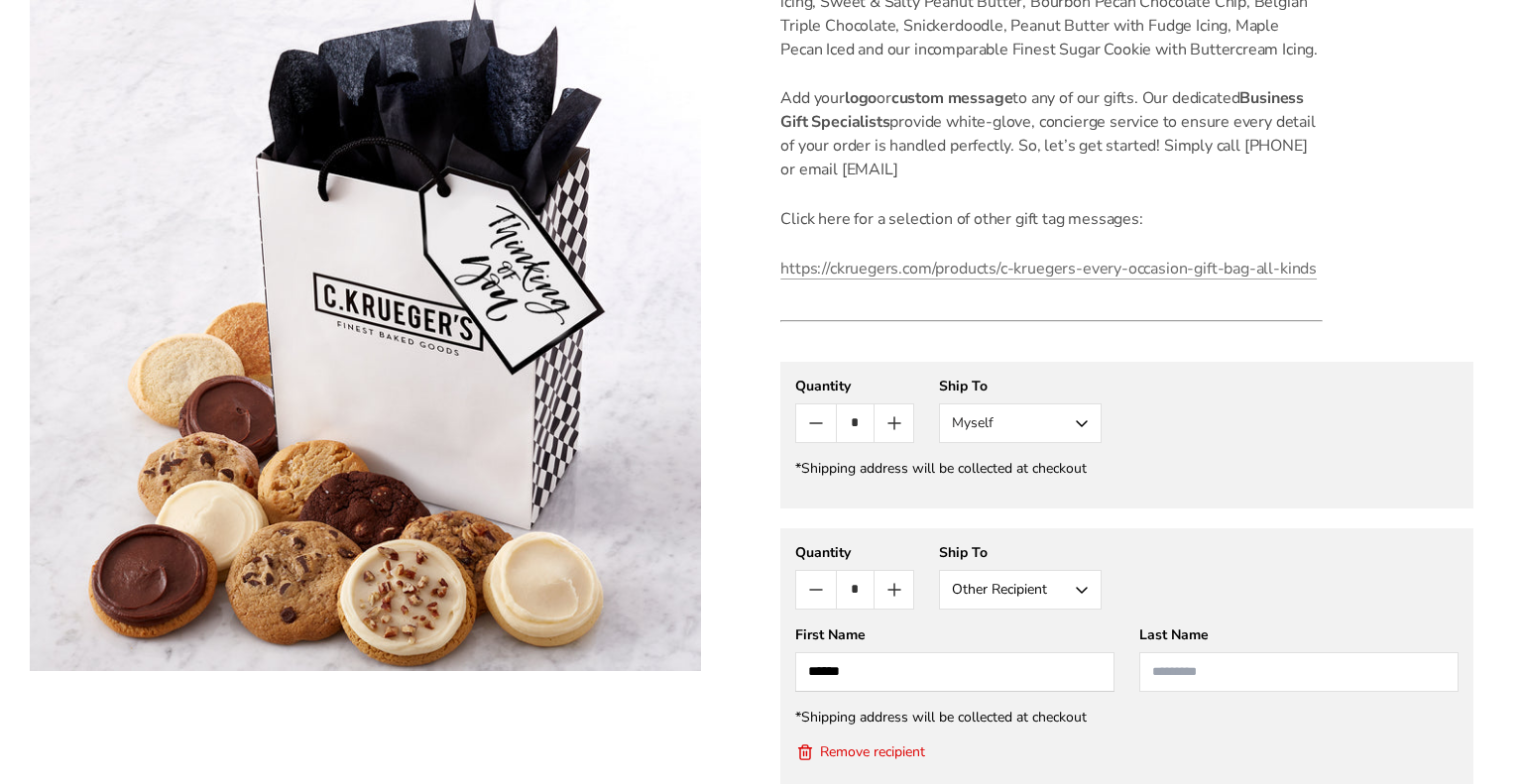 type on "******" 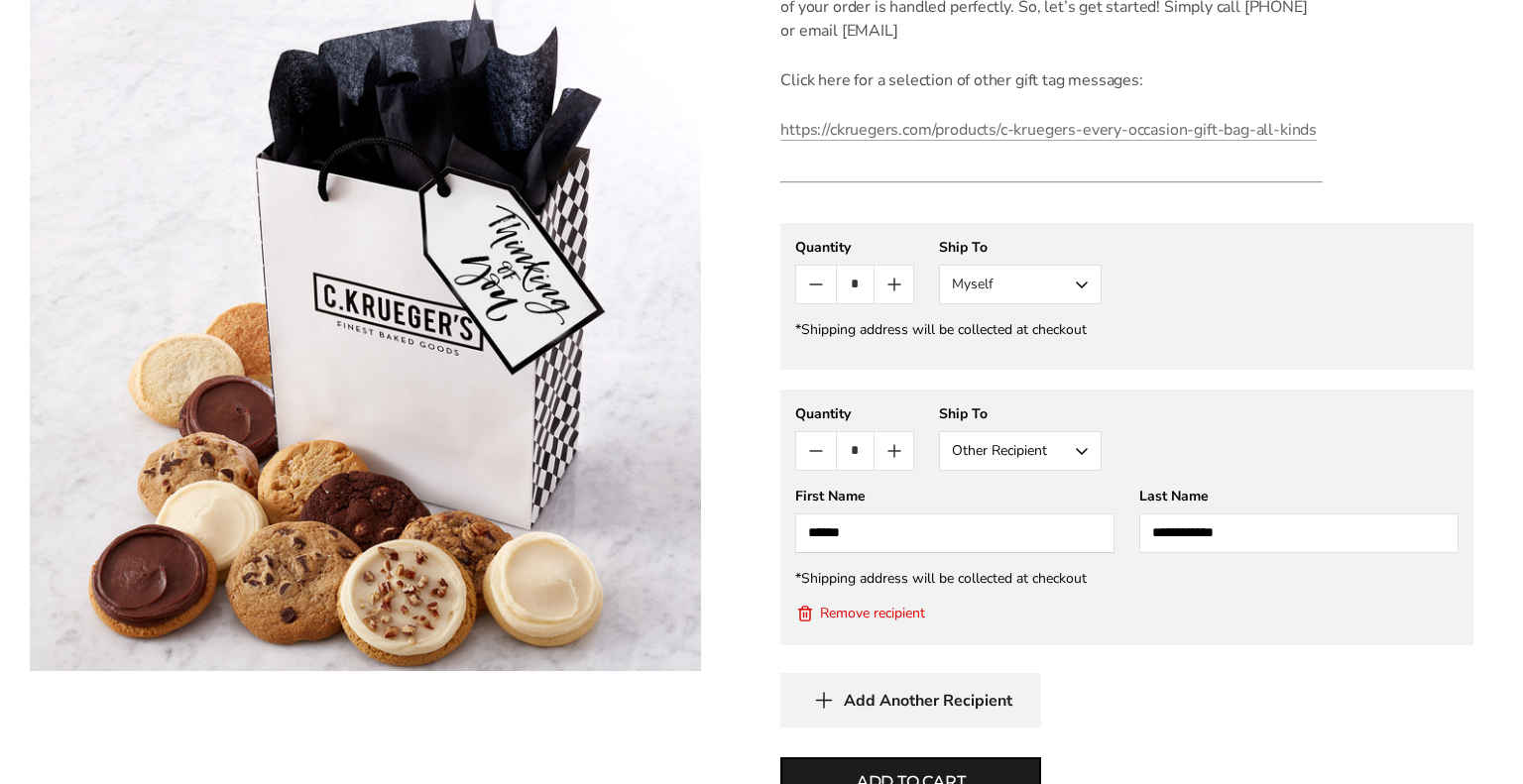 scroll, scrollTop: 932, scrollLeft: 0, axis: vertical 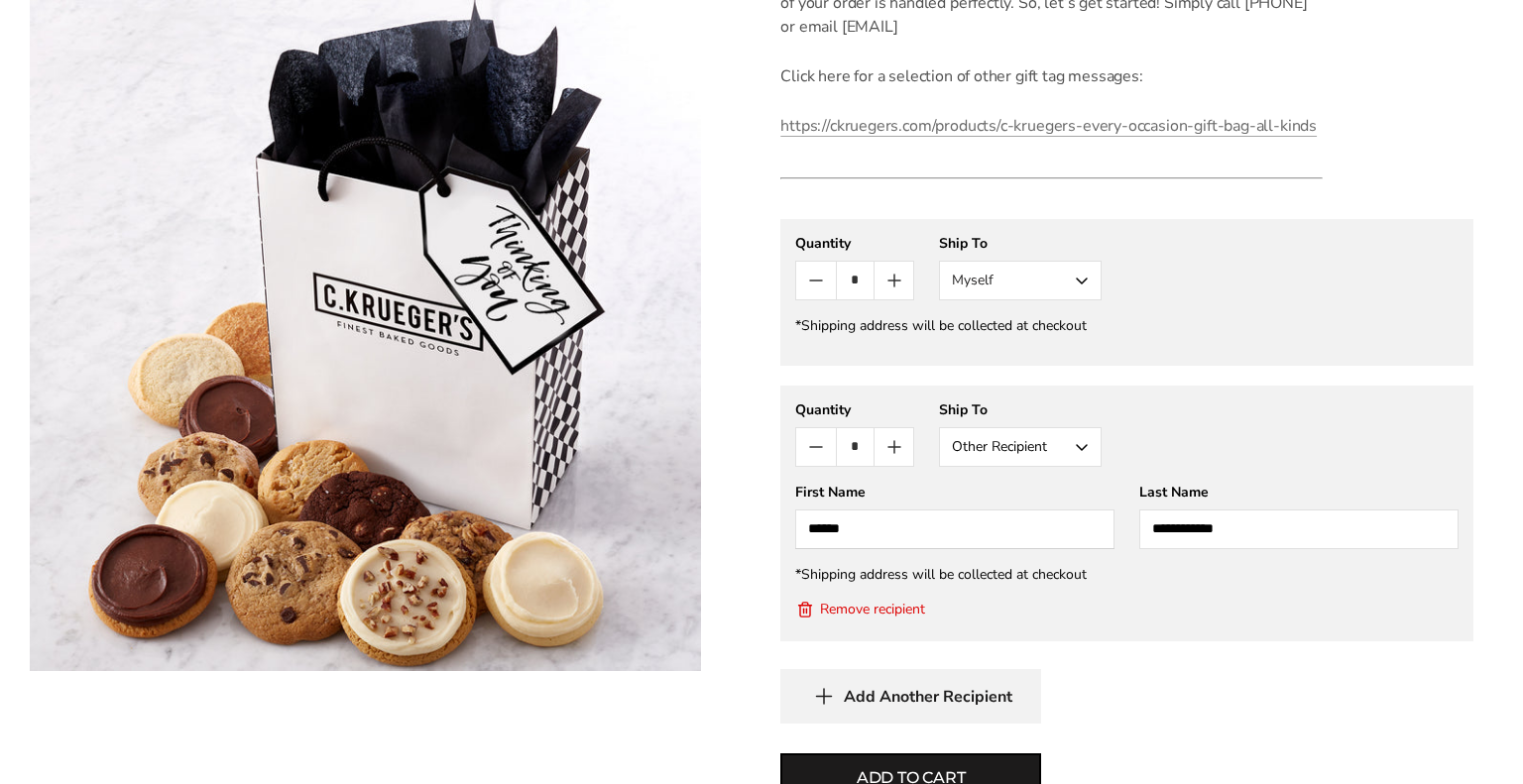 type on "**********" 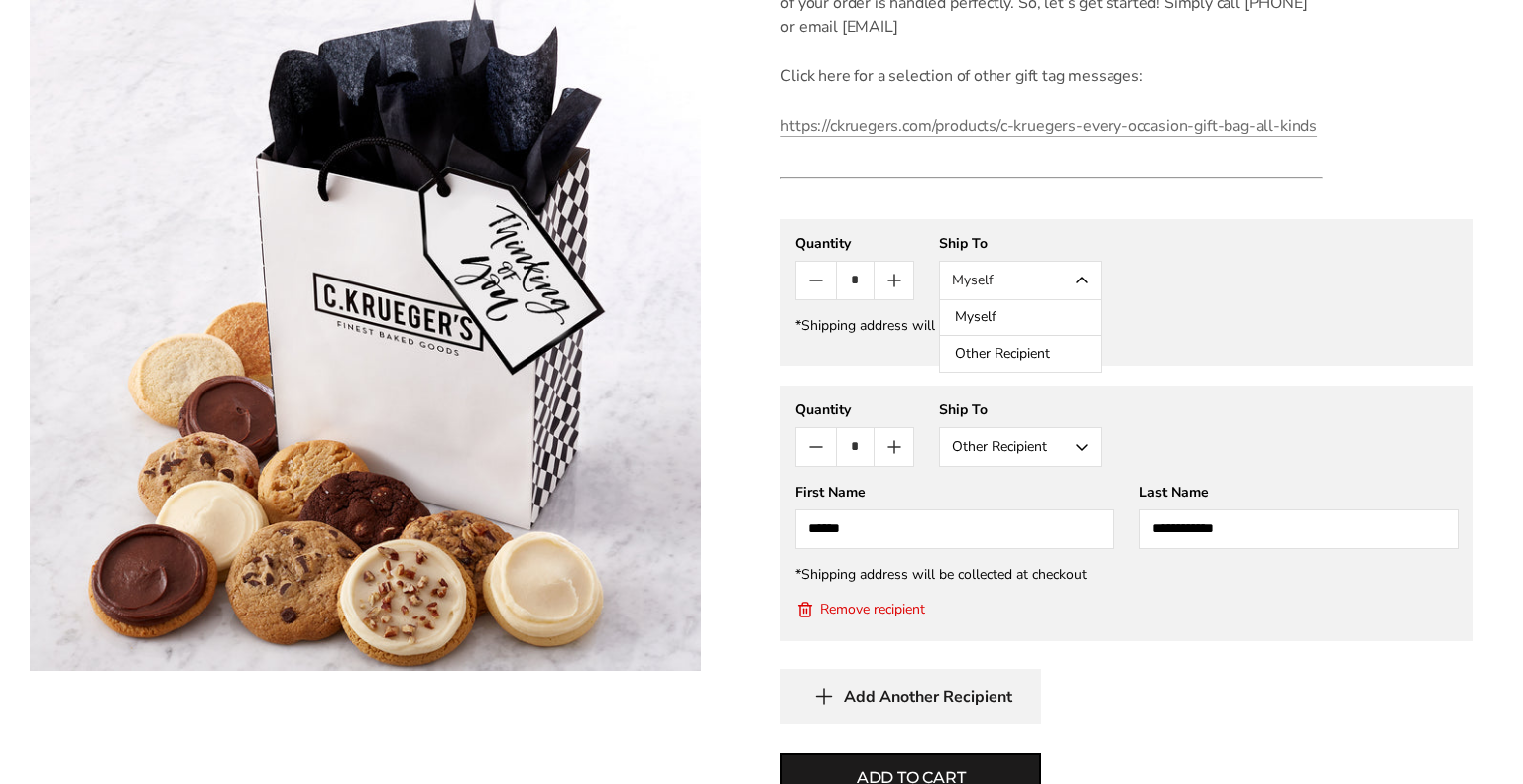 click on "Other Recipient" at bounding box center (1020, 354) 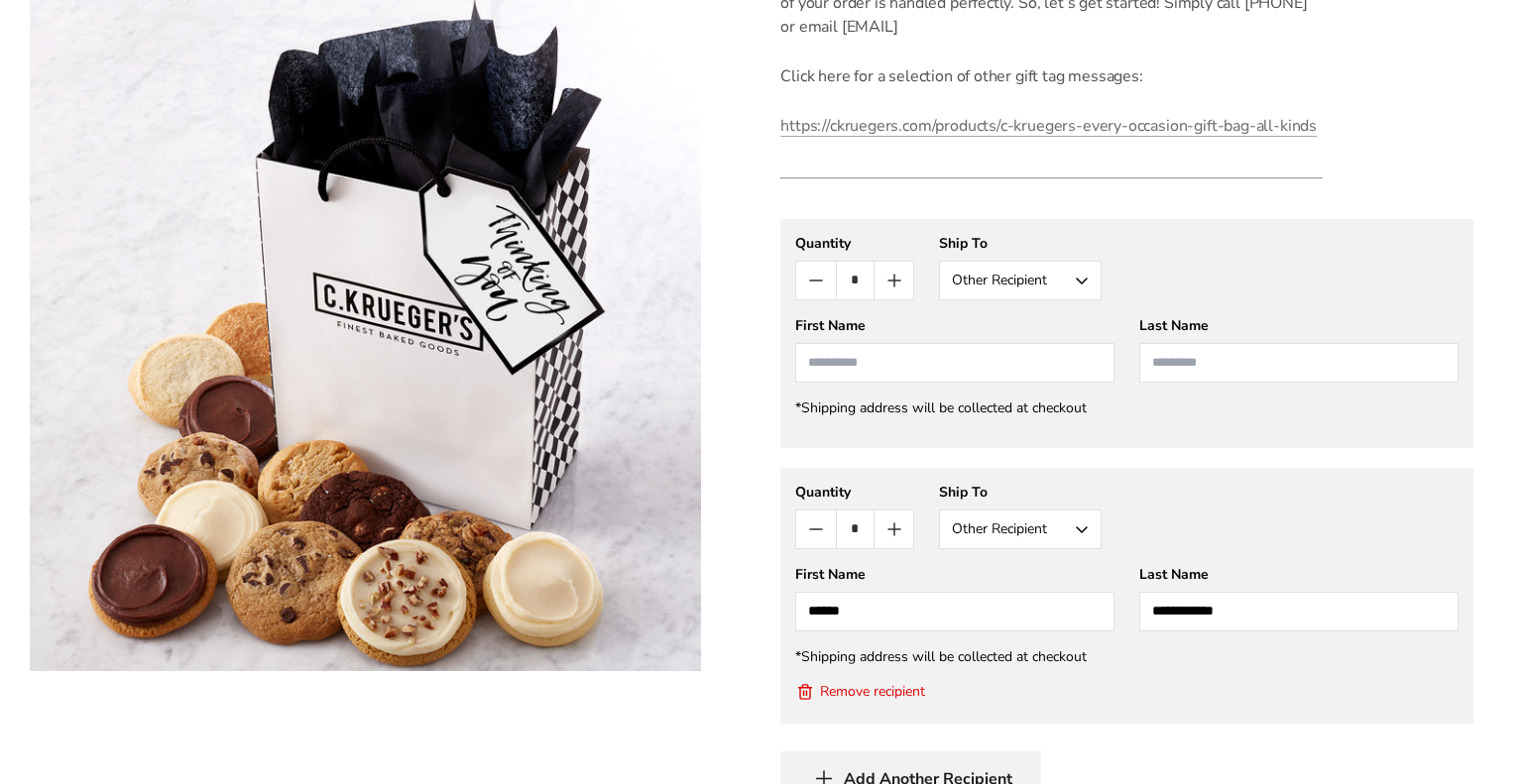 click at bounding box center [955, 363] 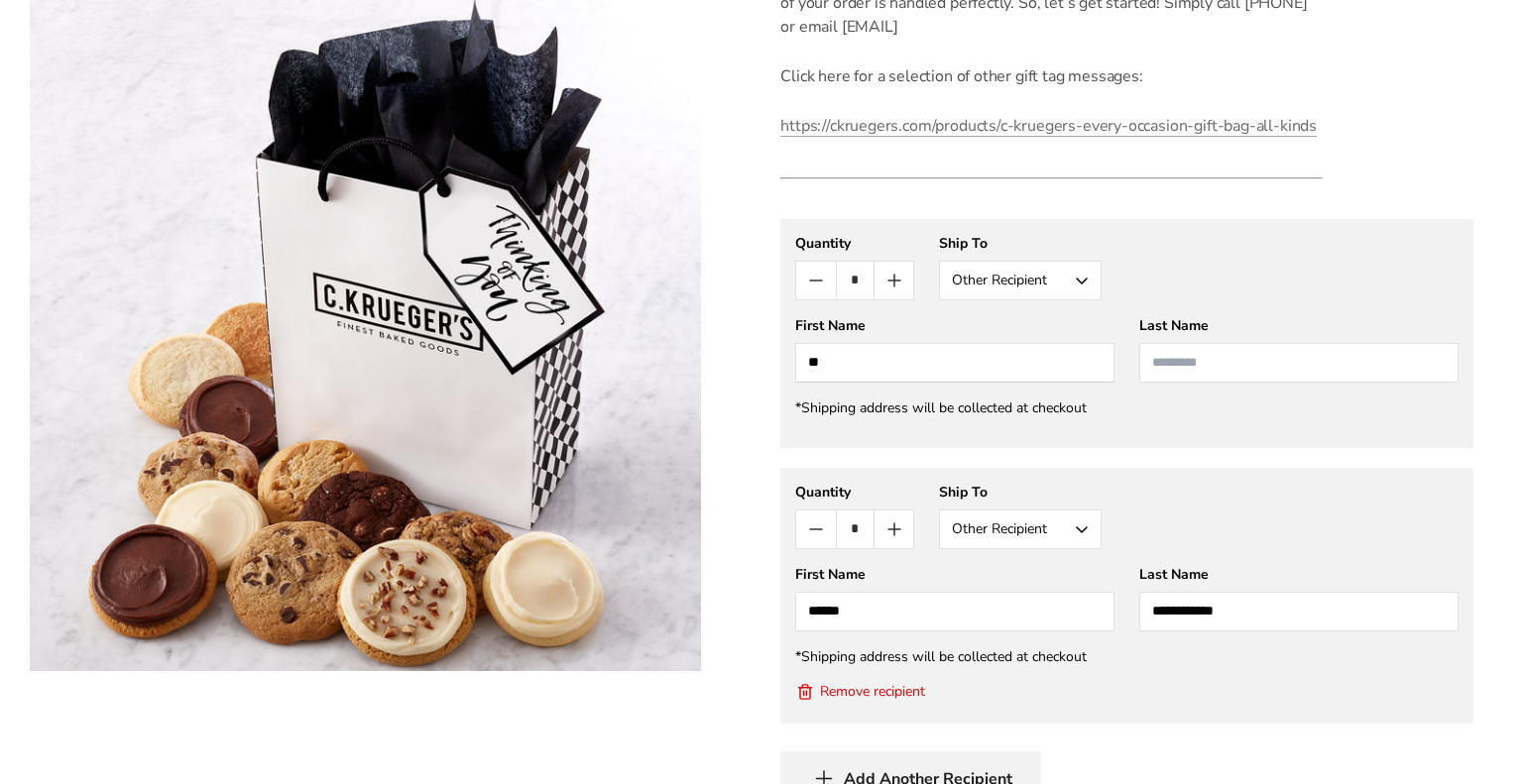 type on "*" 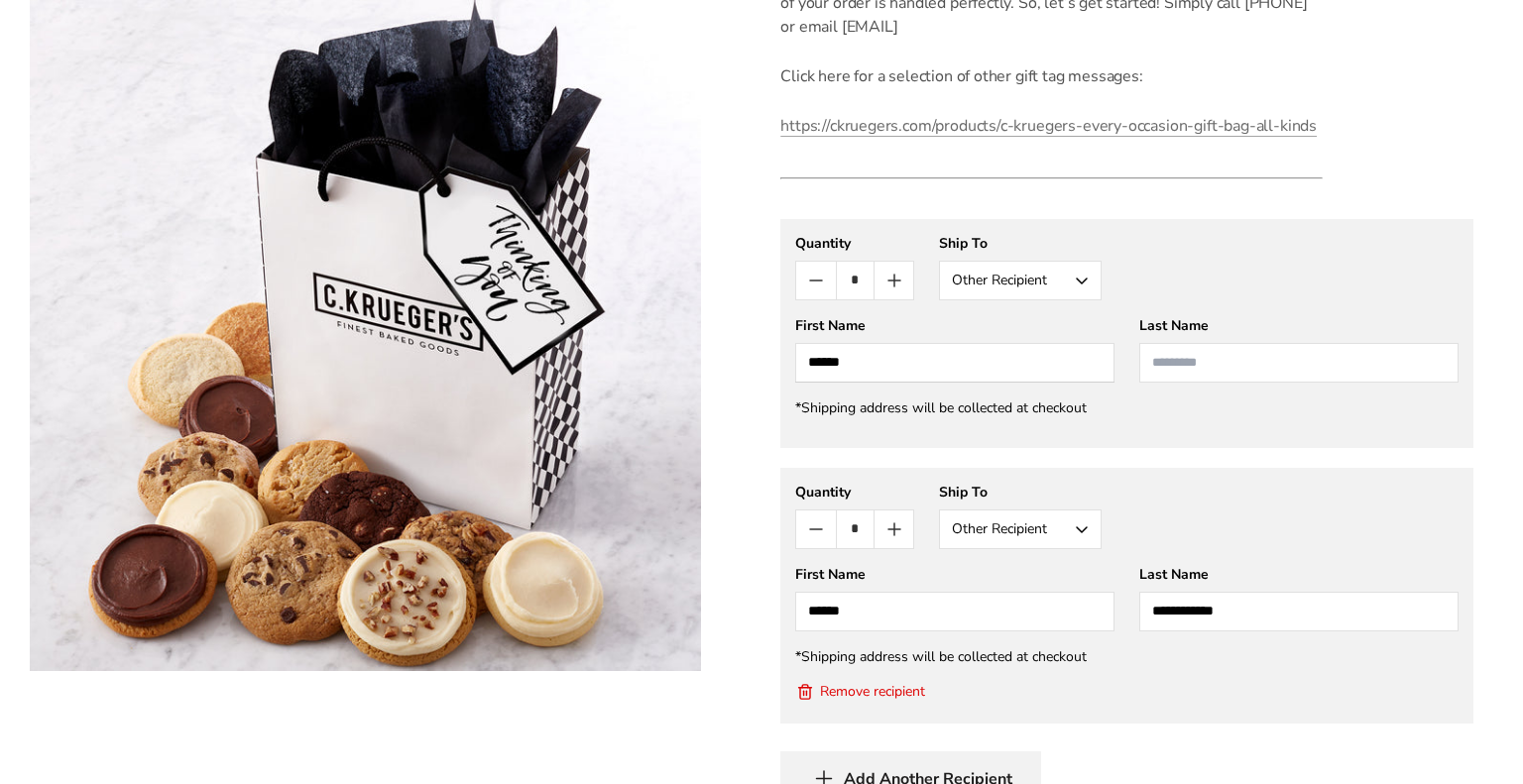 type on "******" 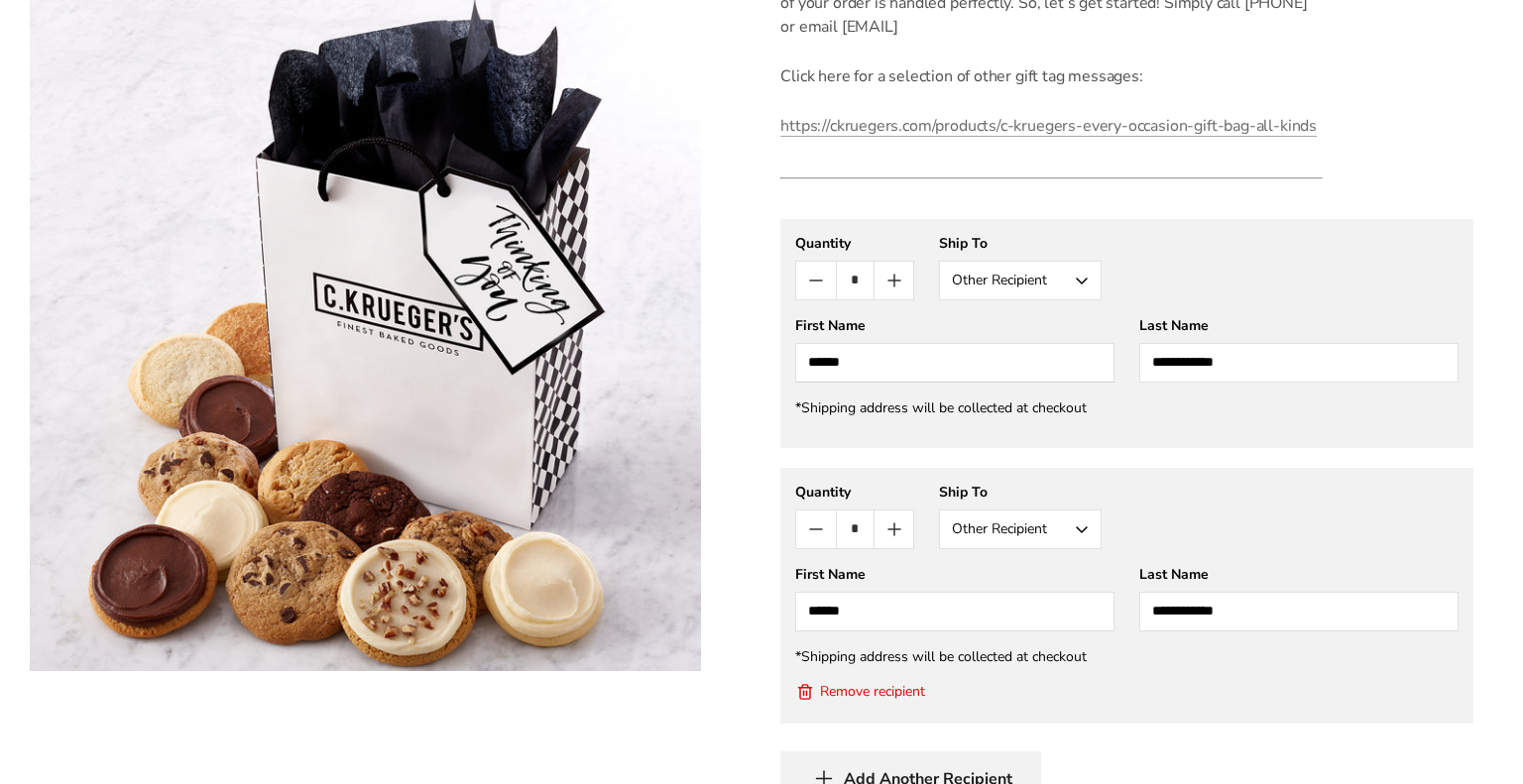 type on "**********" 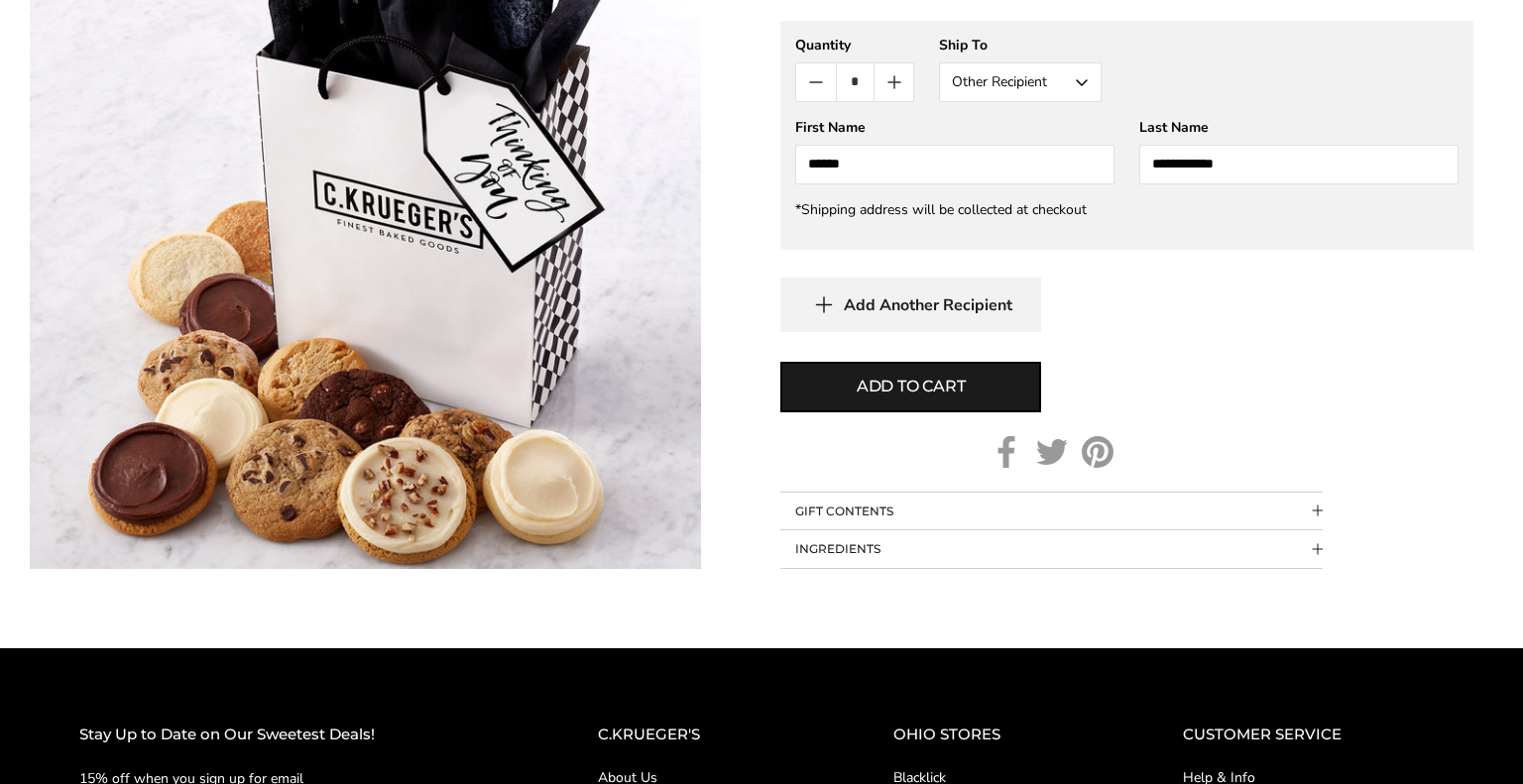 scroll, scrollTop: 1123, scrollLeft: 0, axis: vertical 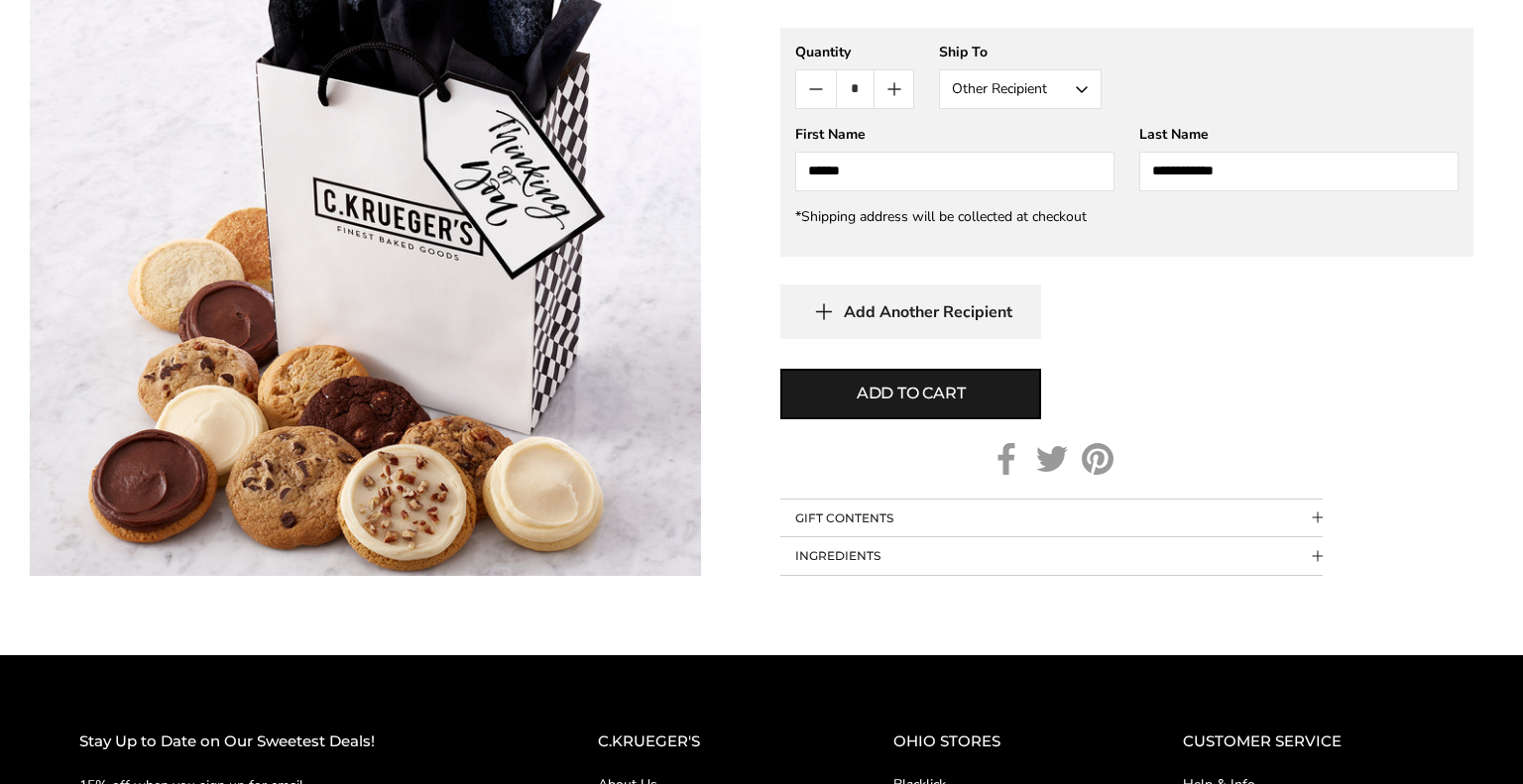 click on "GIFT CONTENTS" at bounding box center [1051, 518] 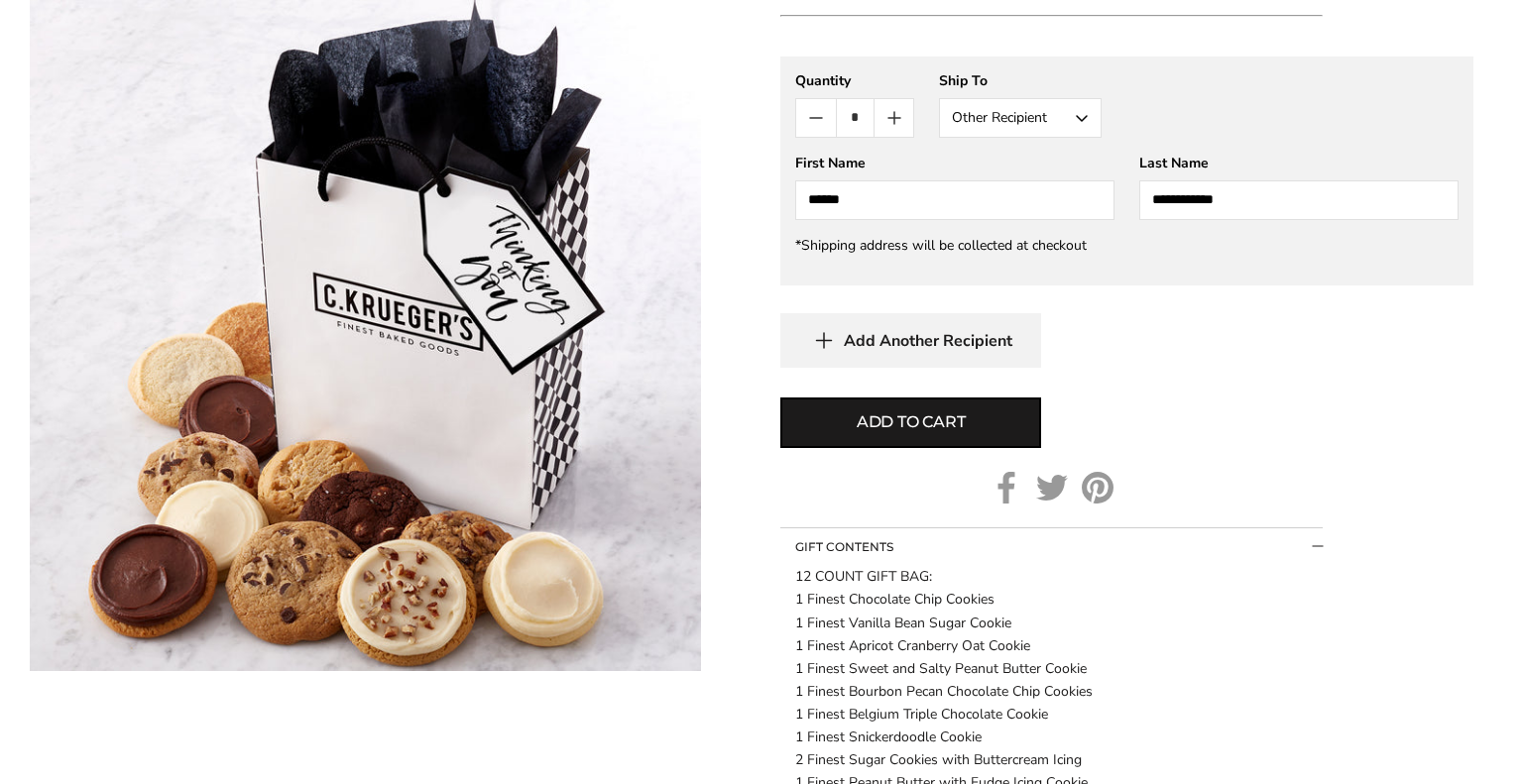 scroll, scrollTop: 1091, scrollLeft: 0, axis: vertical 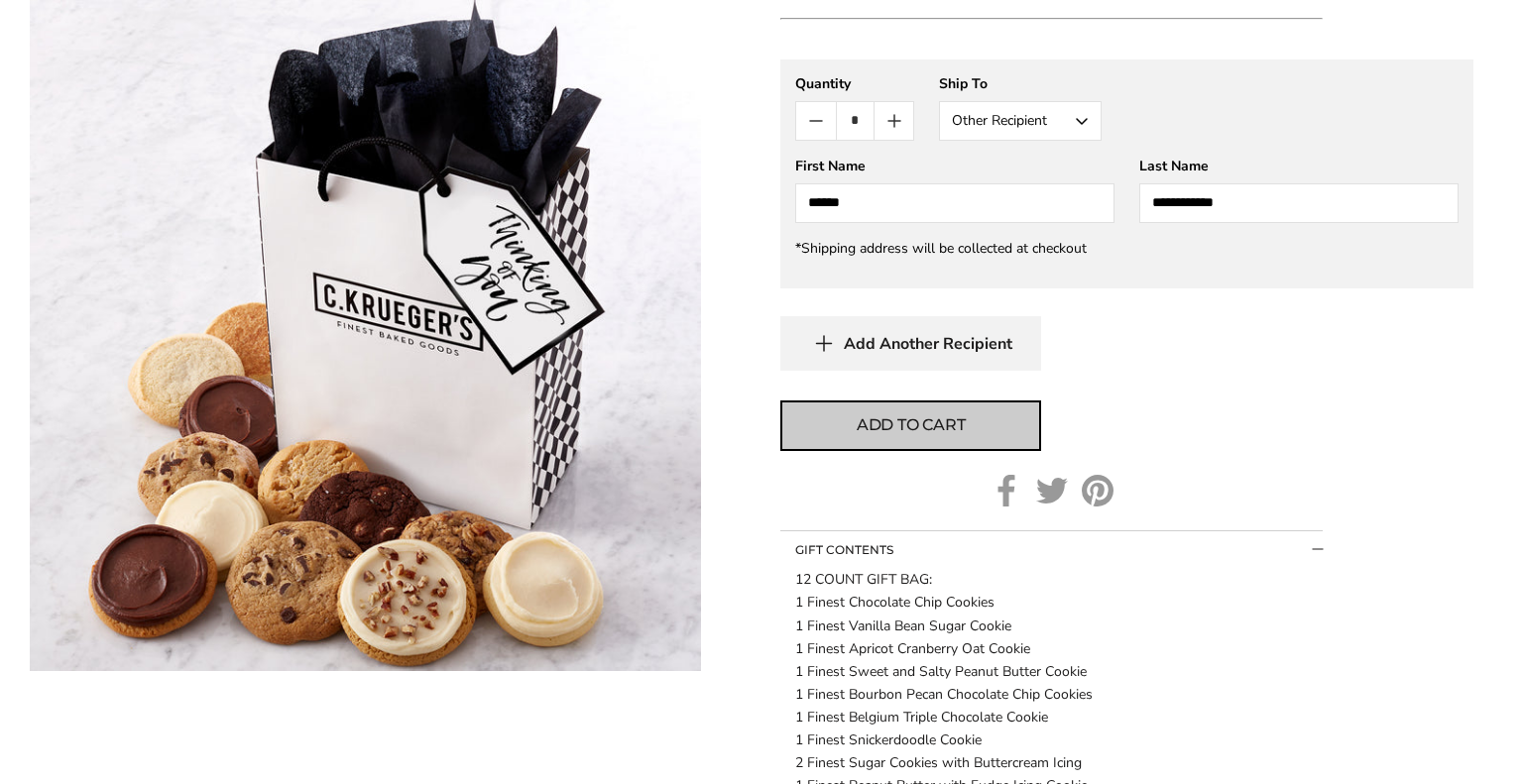 click on "Add to cart" at bounding box center [911, 425] 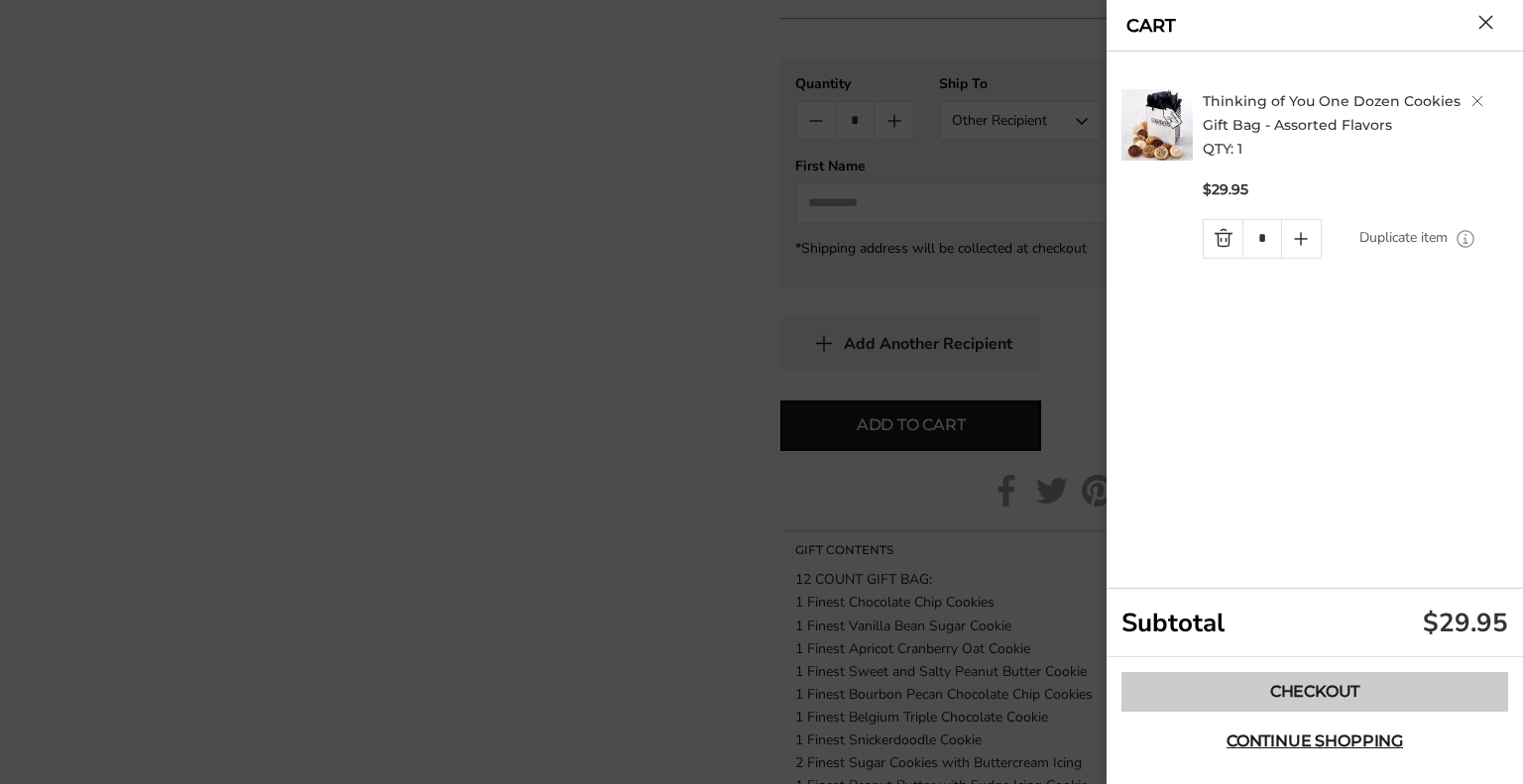 click on "Checkout" at bounding box center (1315, 692) 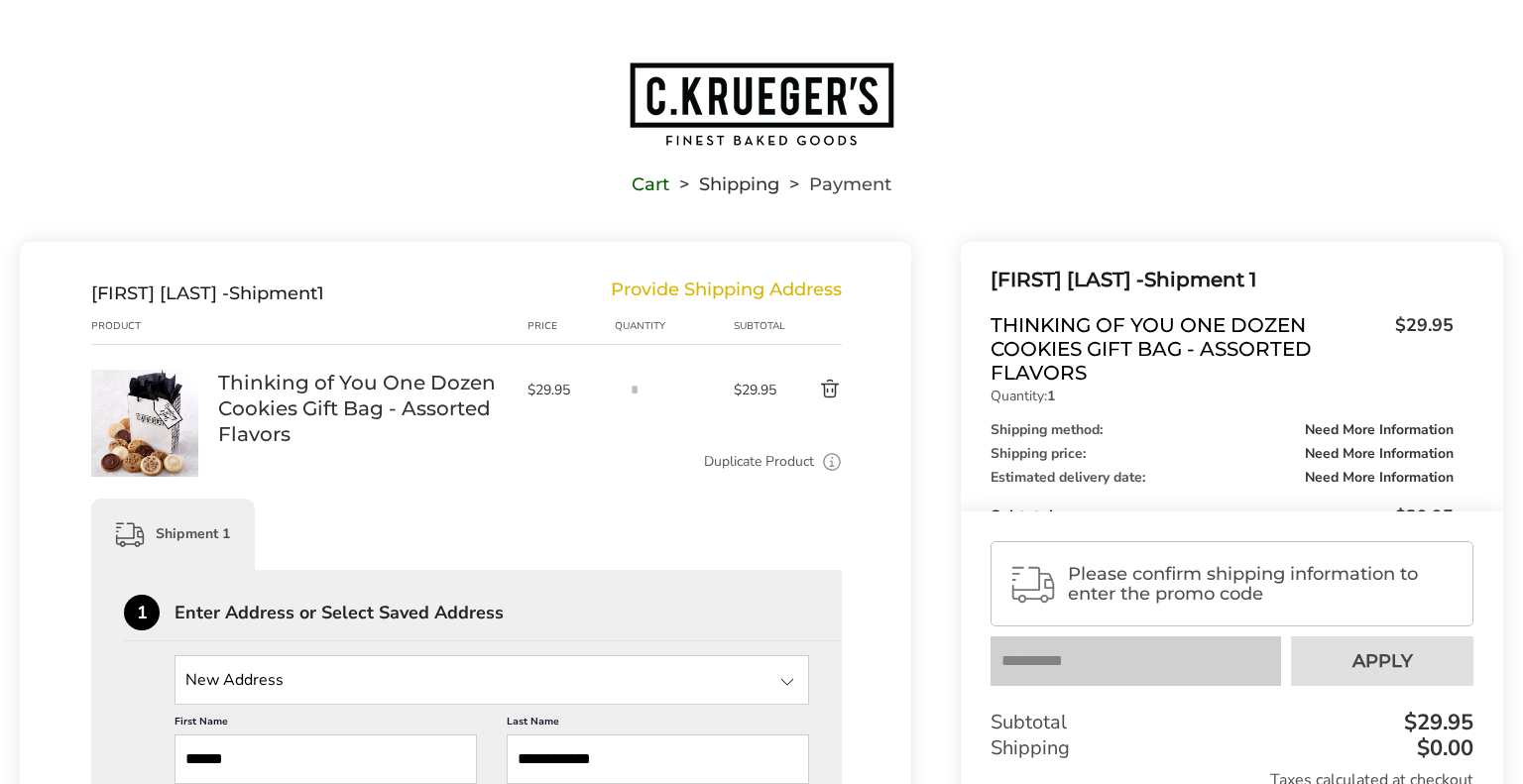 scroll, scrollTop: 0, scrollLeft: 0, axis: both 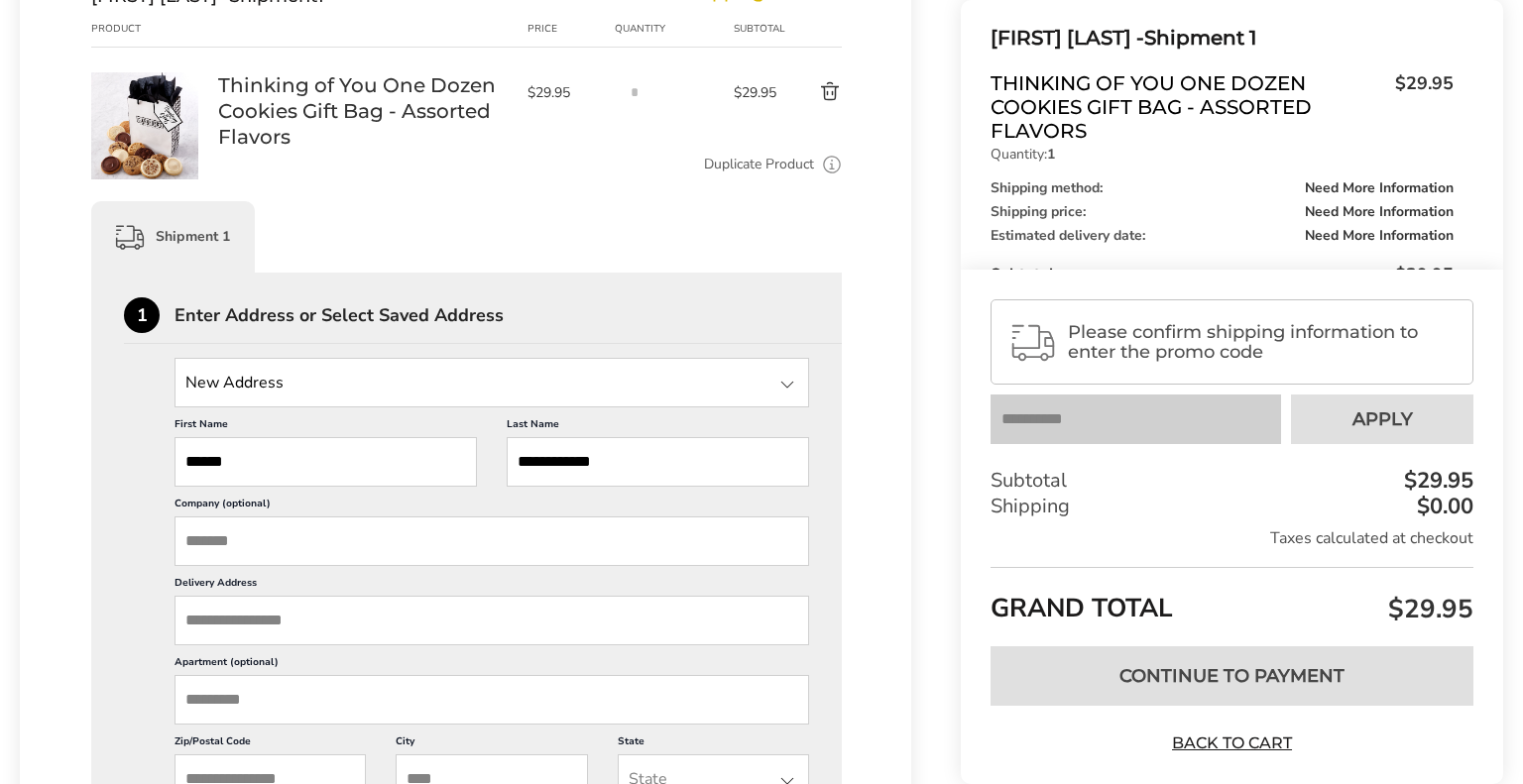 click on "Company (optional)" at bounding box center [492, 541] 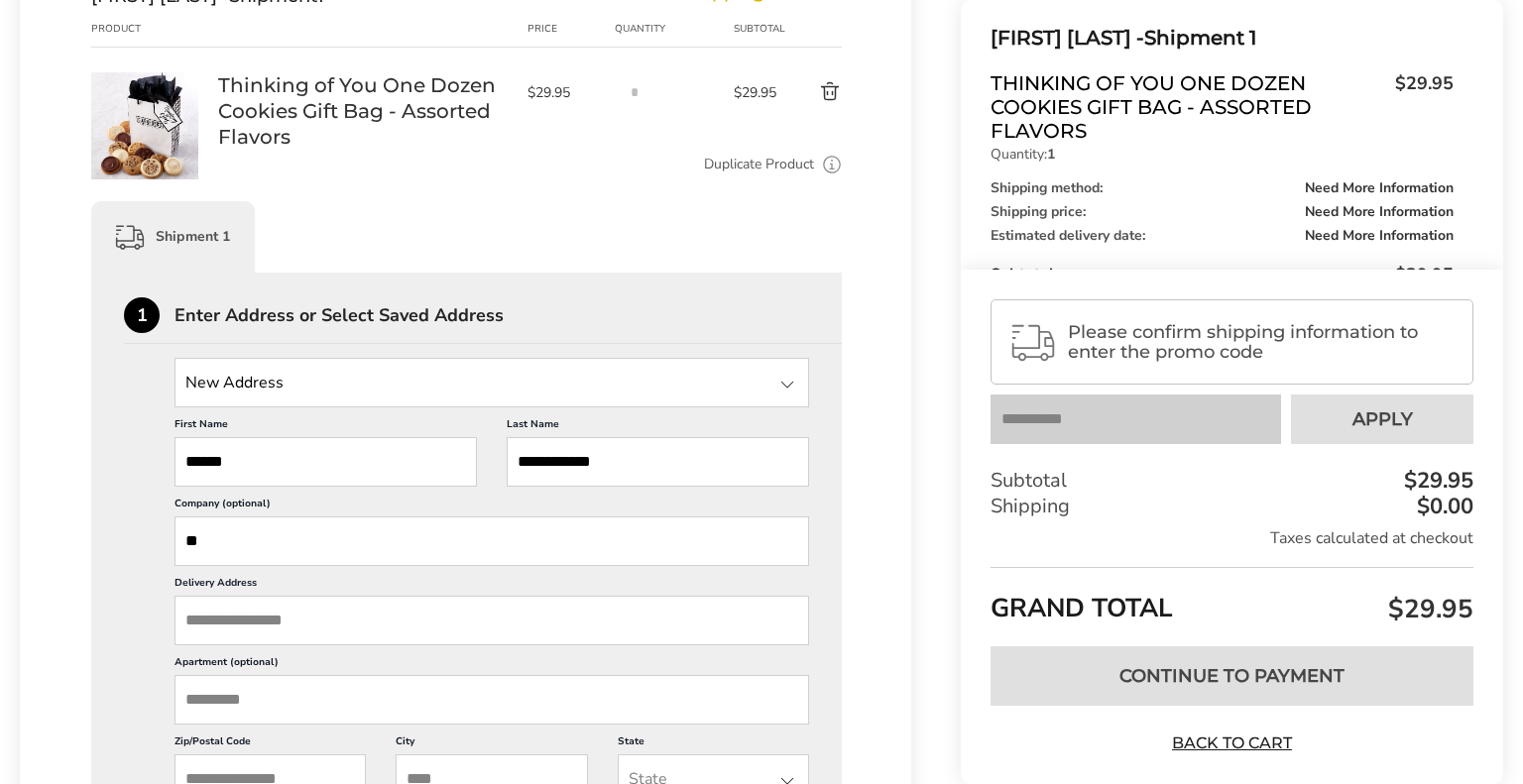 type on "*" 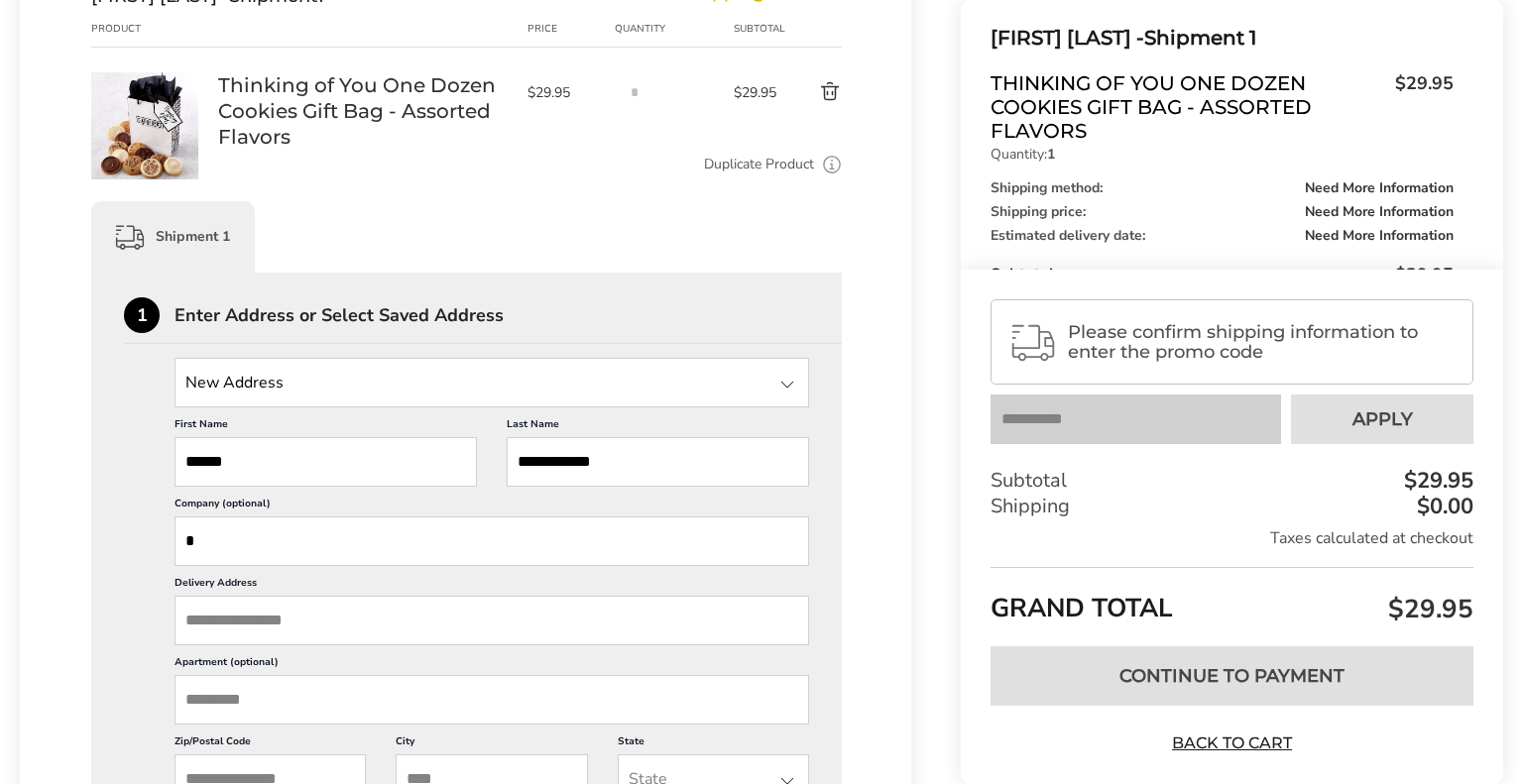 type 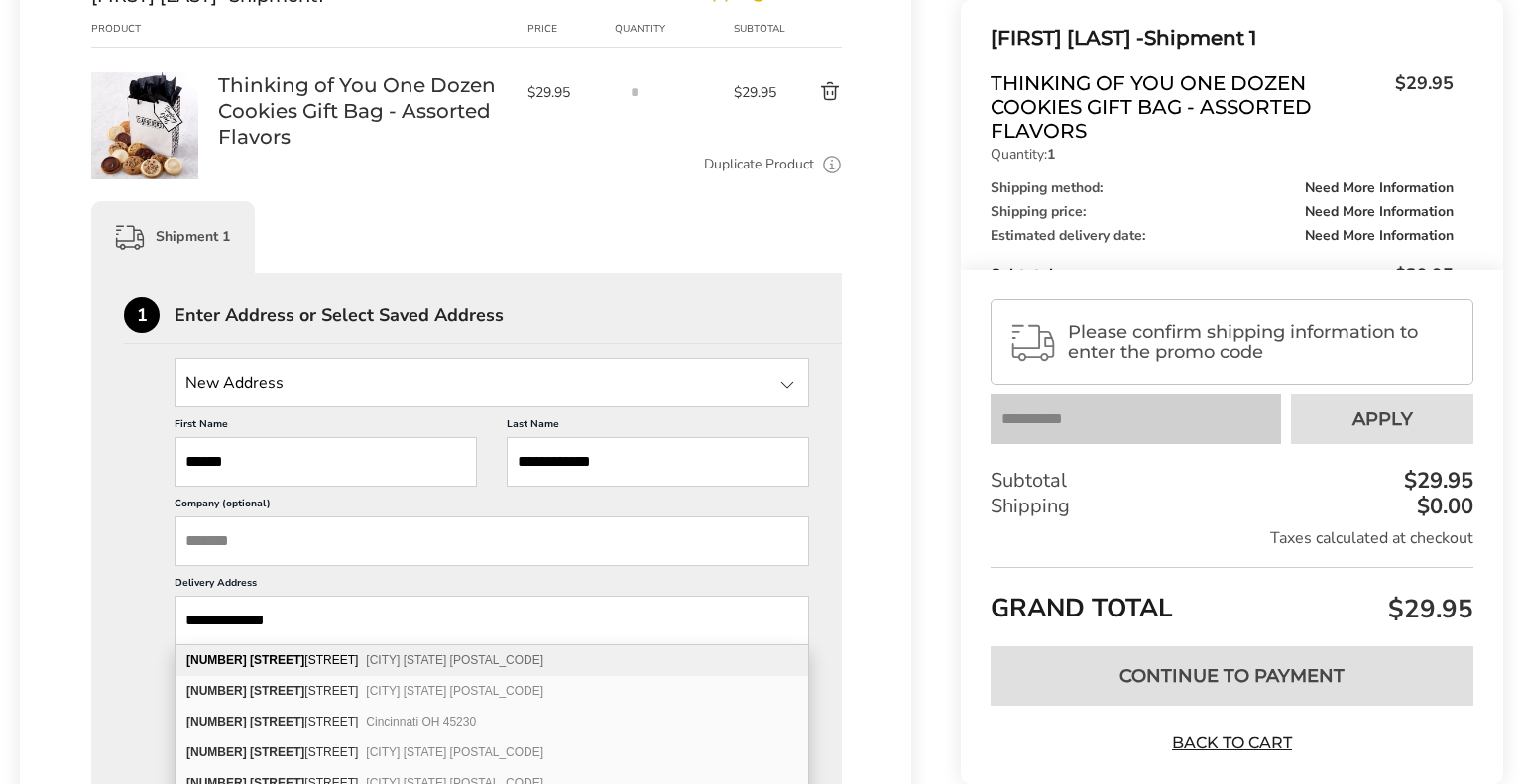 click on "Mount Airy MD 21771" at bounding box center [454, 660] 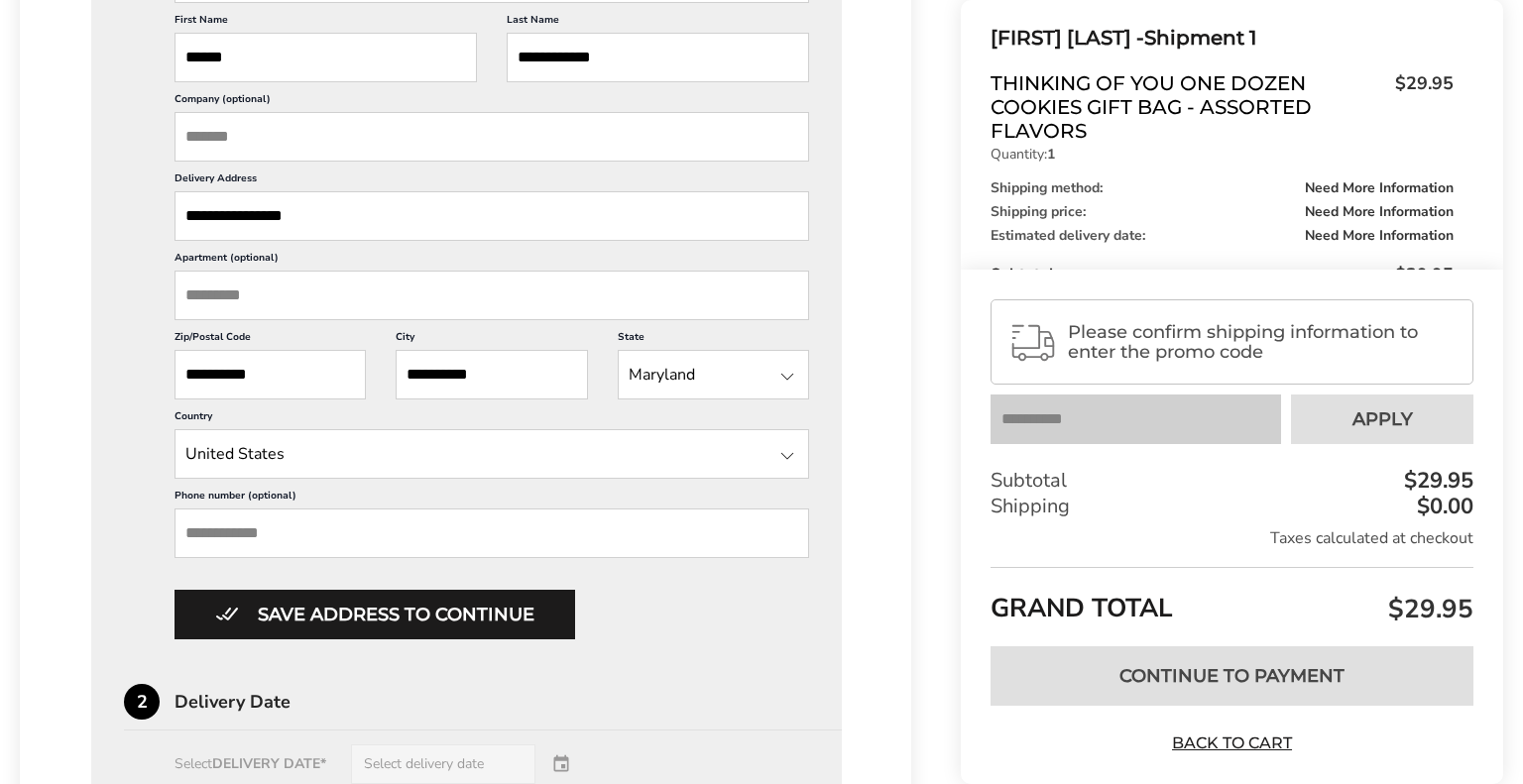 scroll, scrollTop: 694, scrollLeft: 0, axis: vertical 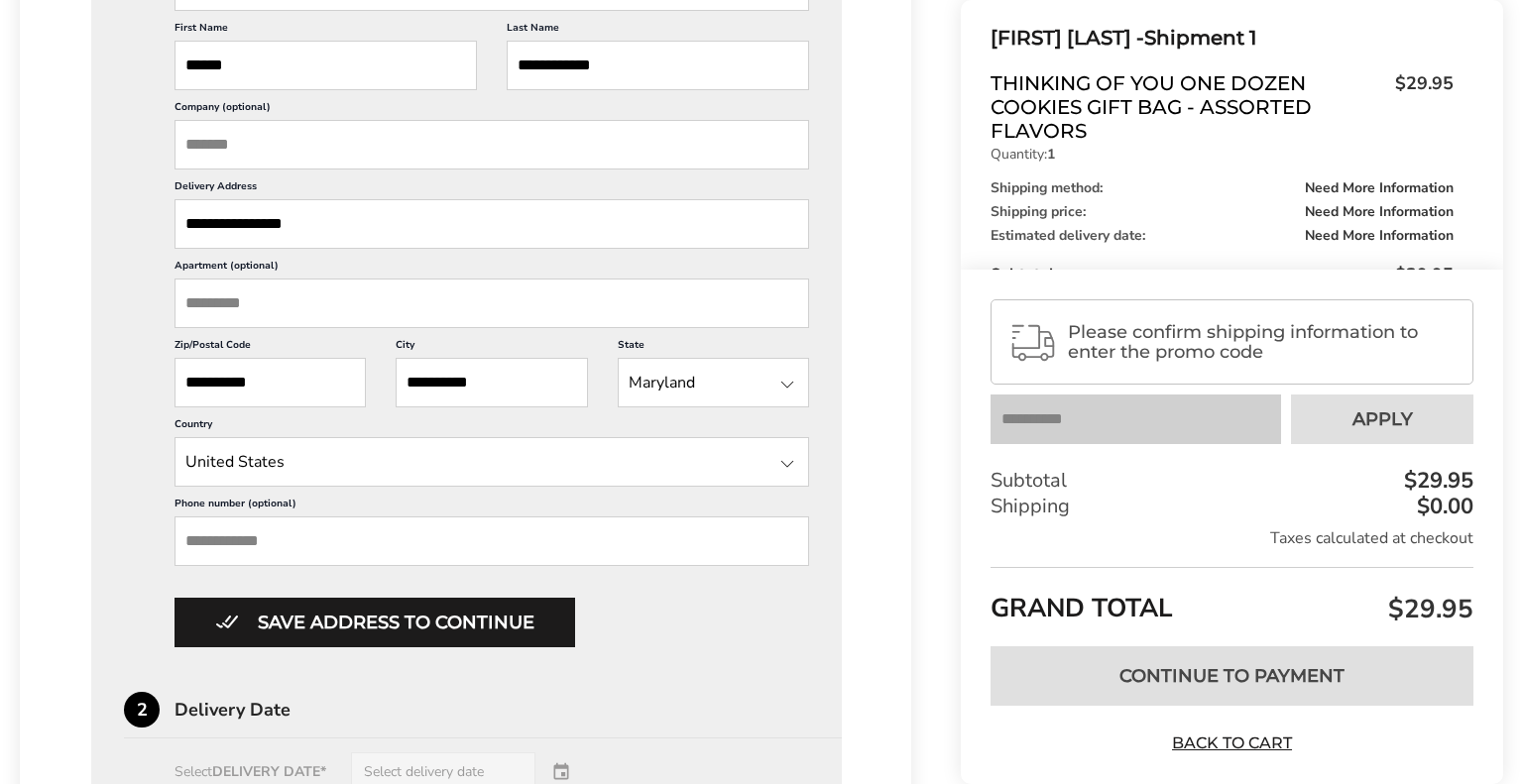 click on "Phone number (optional)" at bounding box center [492, 541] 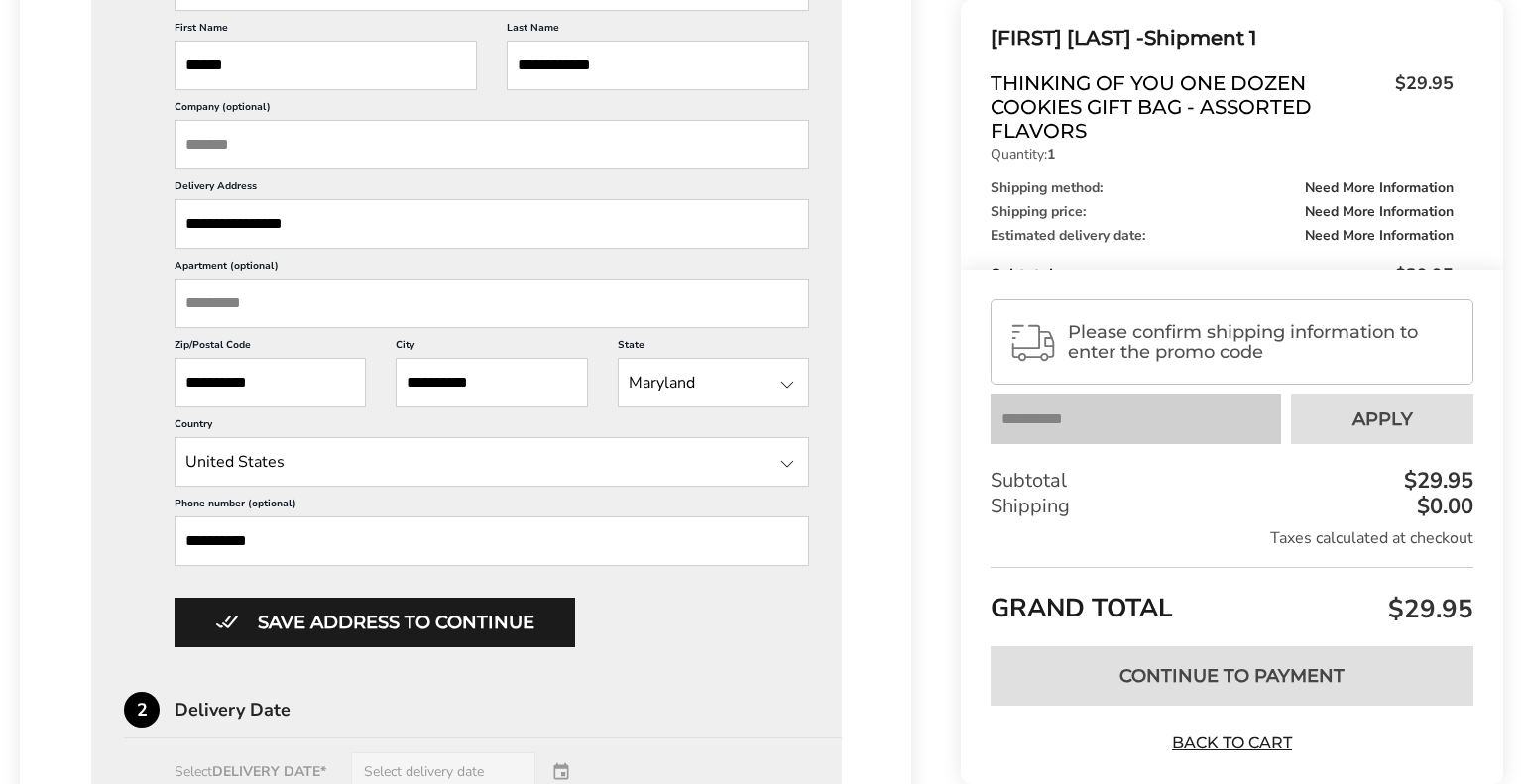 type on "*****" 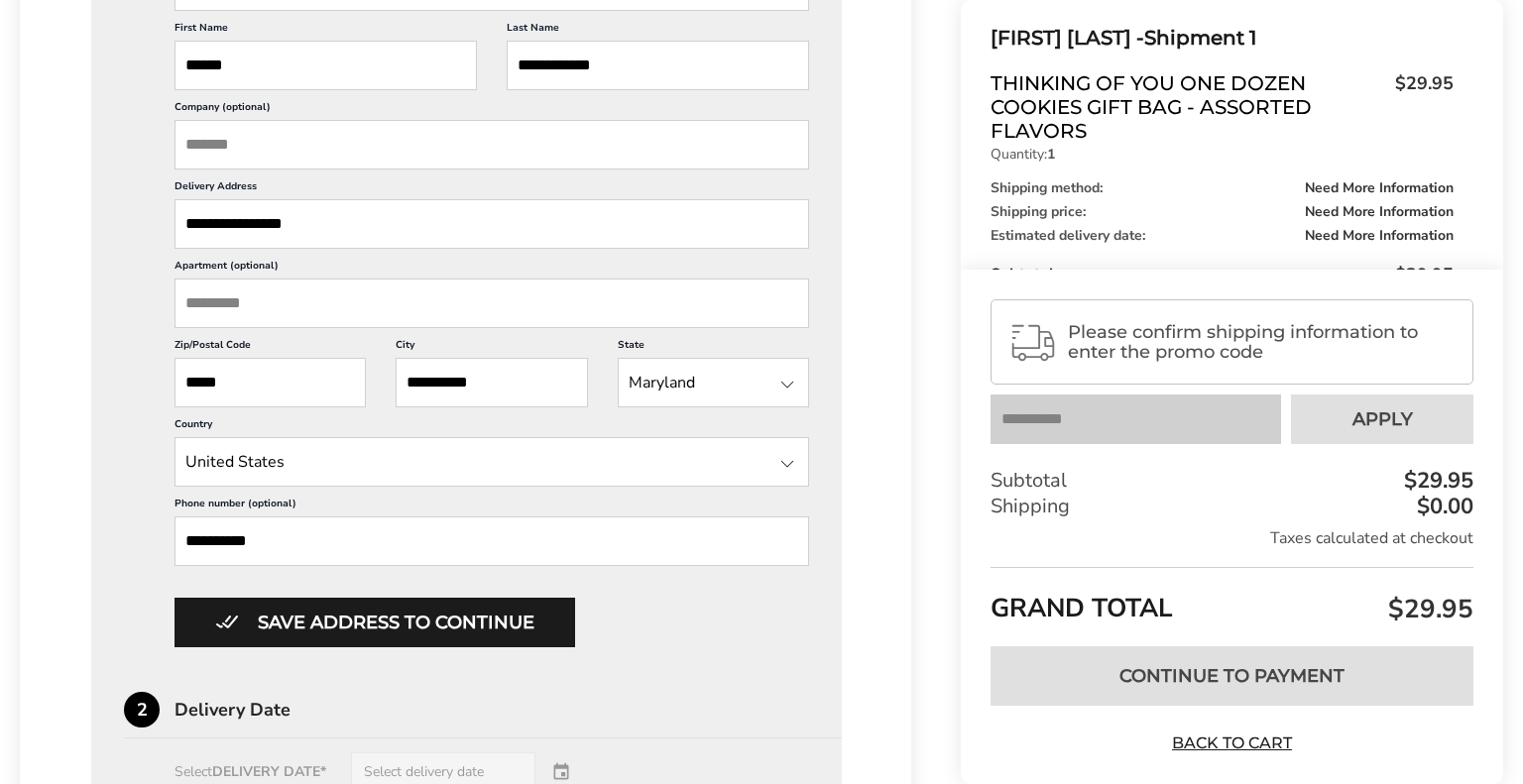 type on "**********" 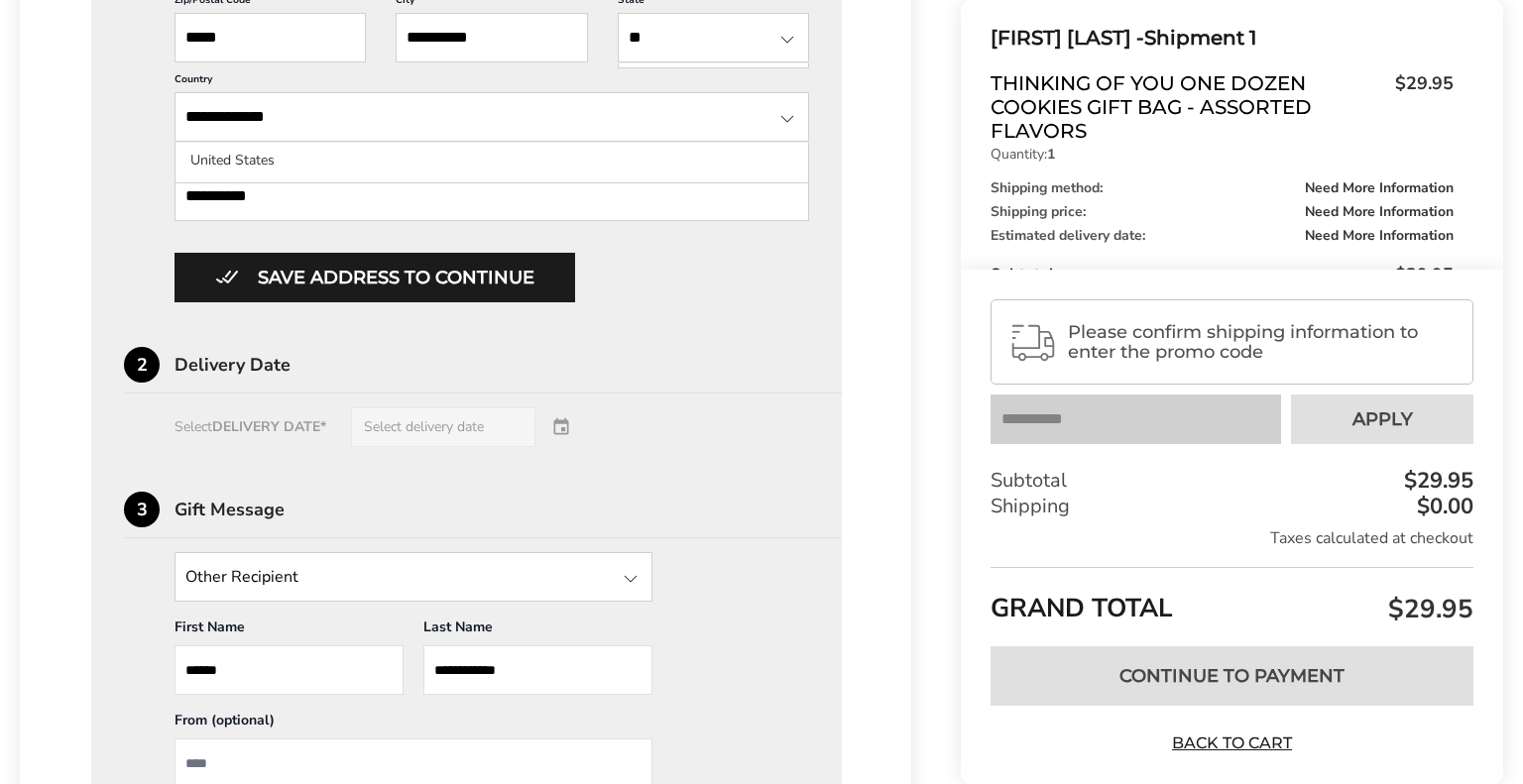 scroll, scrollTop: 1037, scrollLeft: 0, axis: vertical 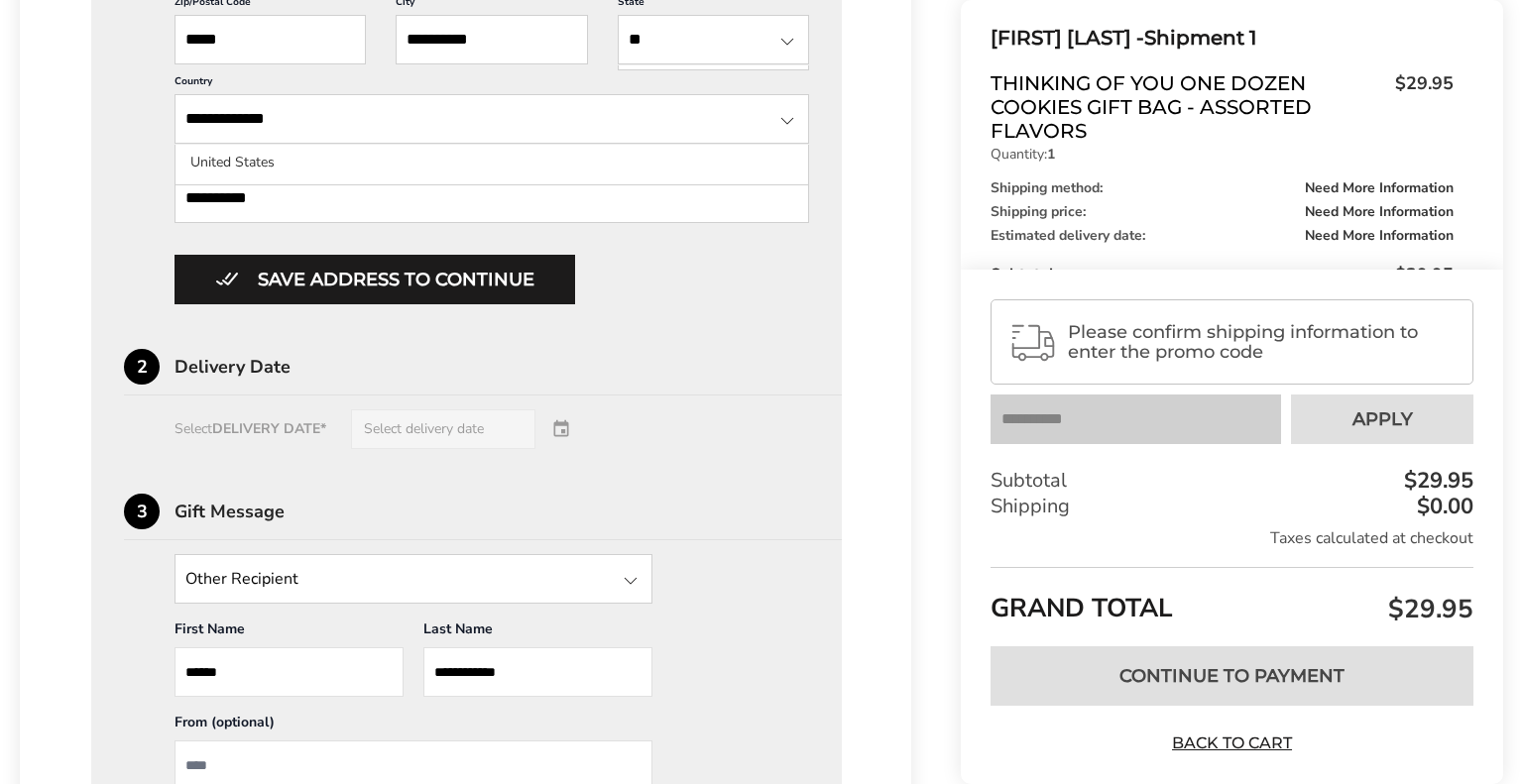 click on "Select  DELIVERY DATE*  Select delivery date" at bounding box center [466, 429] 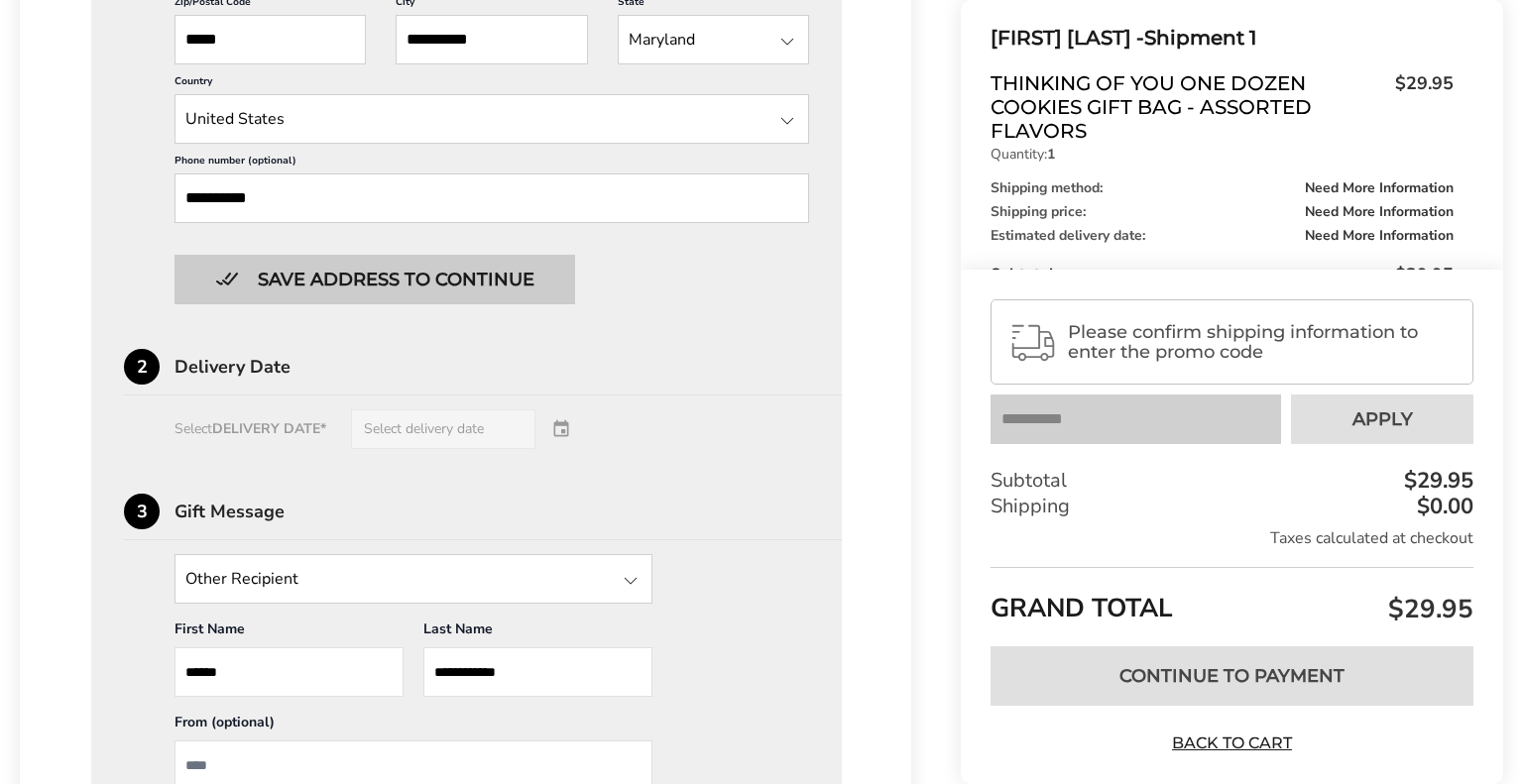 click on "Save address to continue" at bounding box center [375, 280] 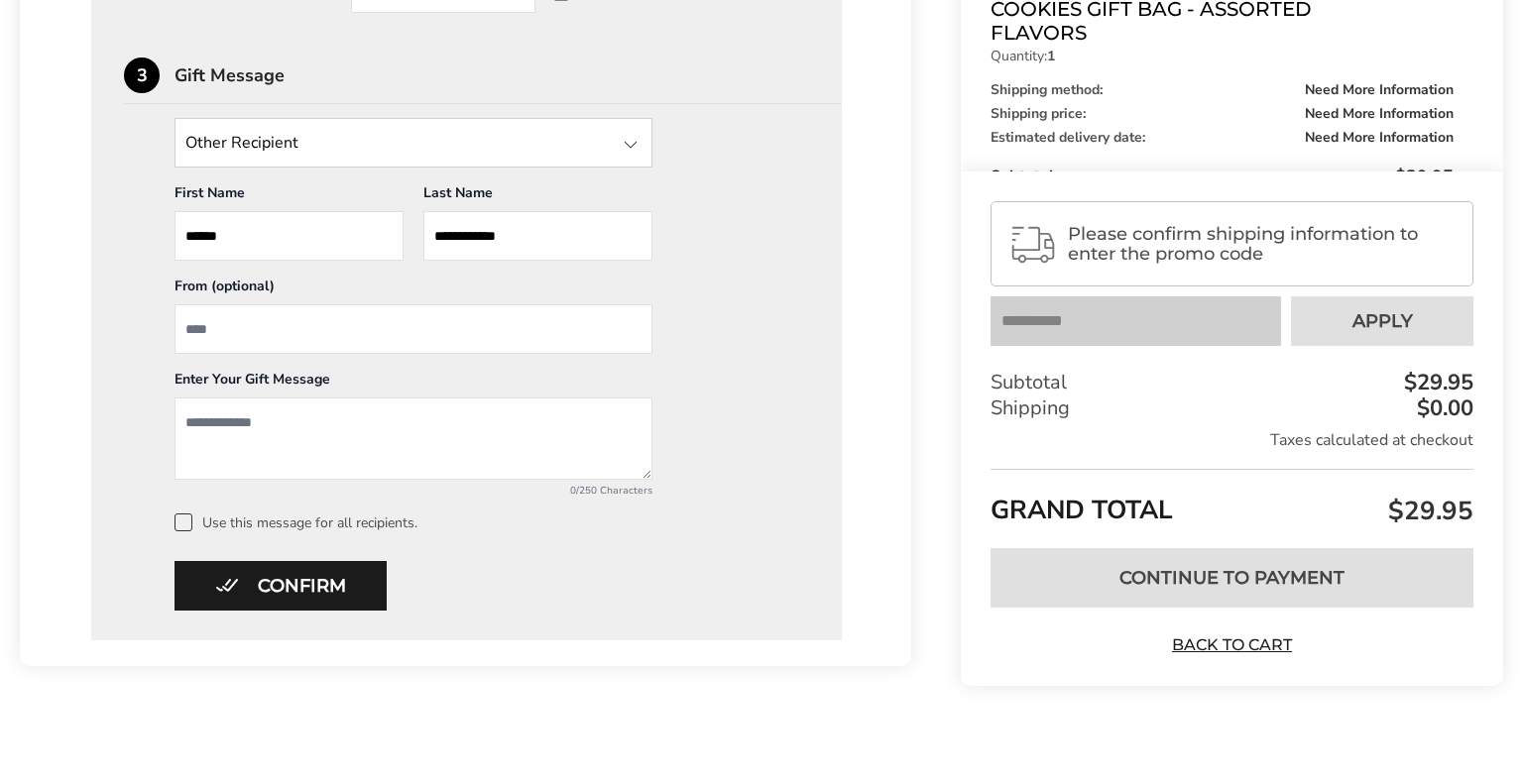 scroll, scrollTop: 888, scrollLeft: 0, axis: vertical 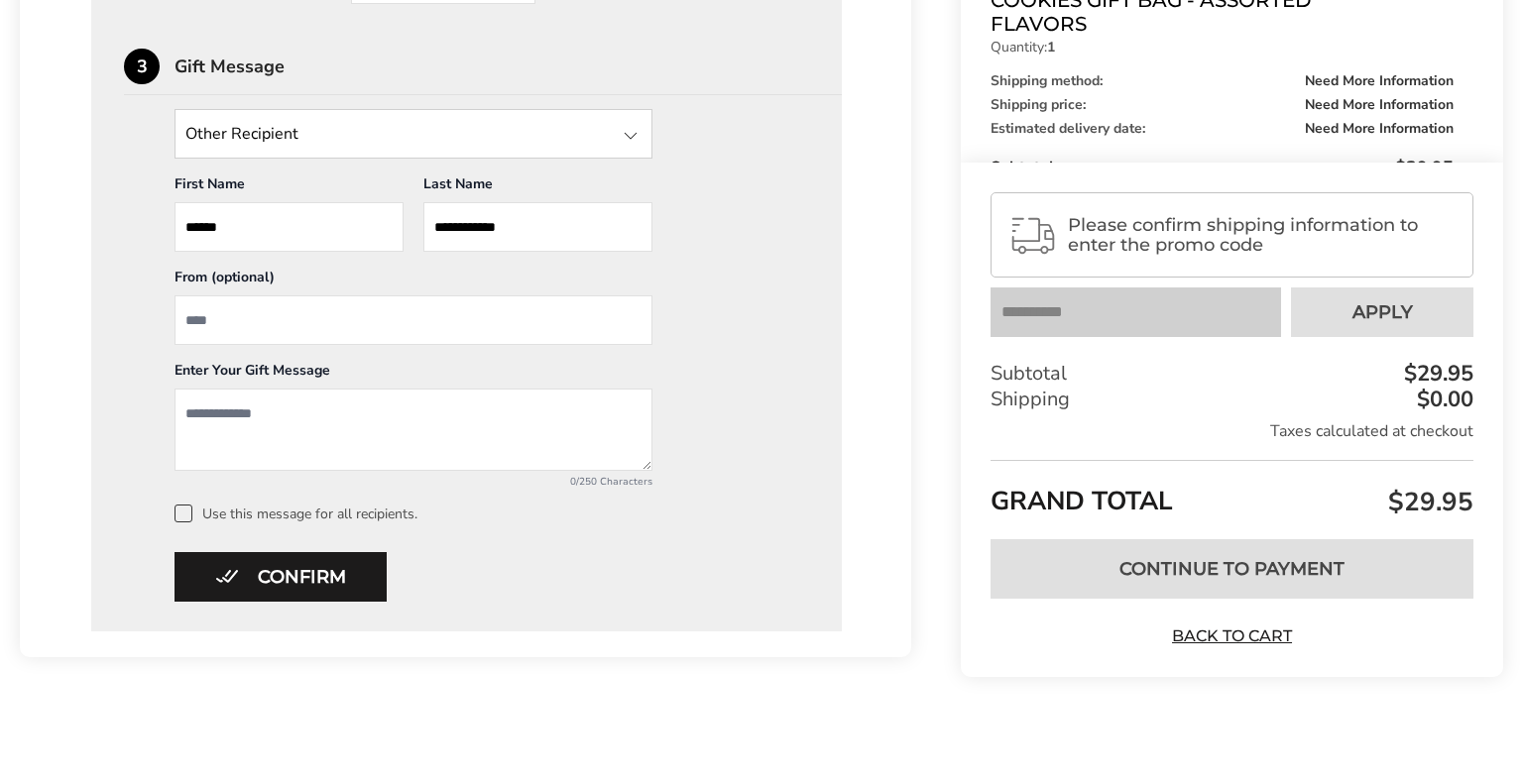 click at bounding box center [413, 429] 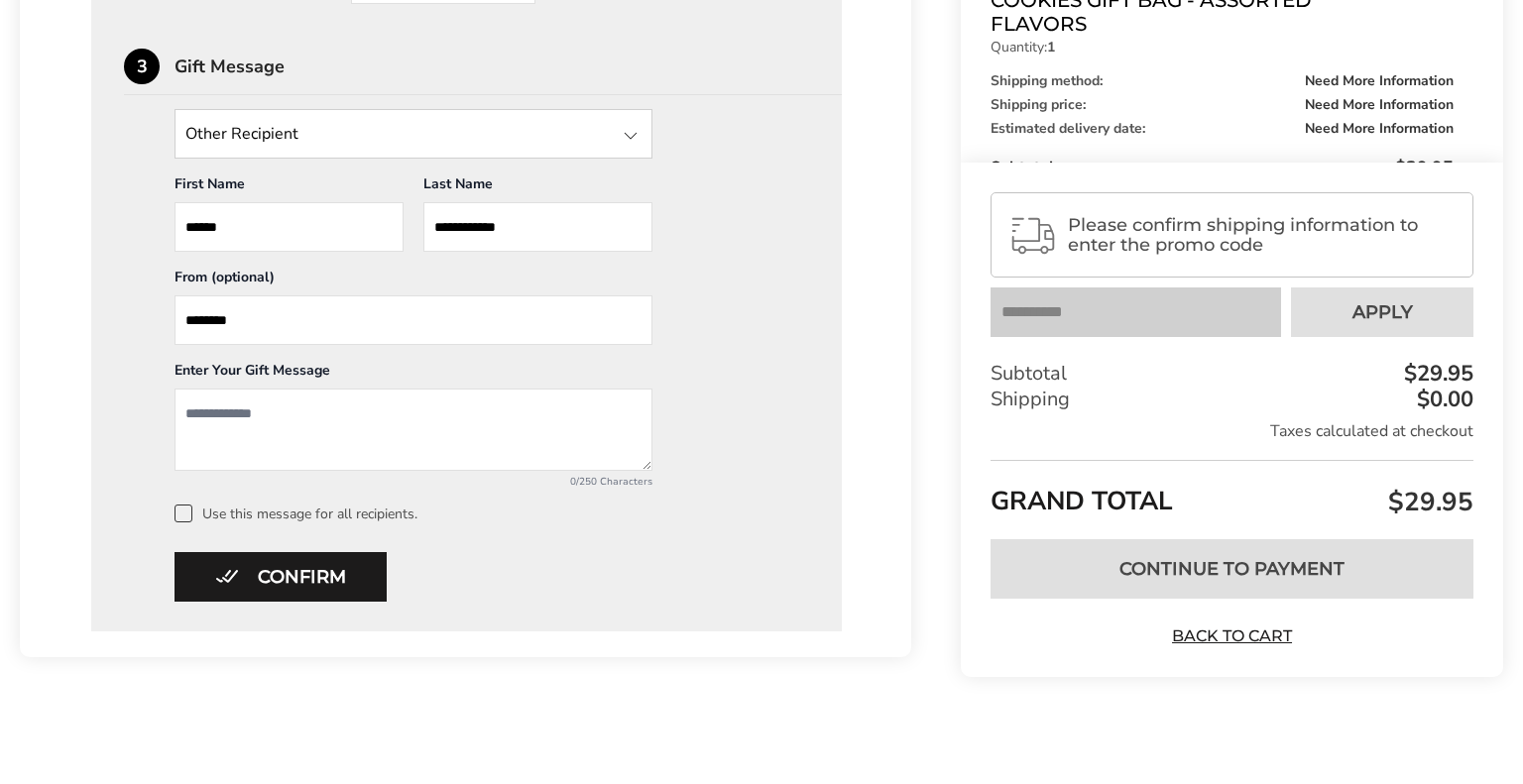 type on "********" 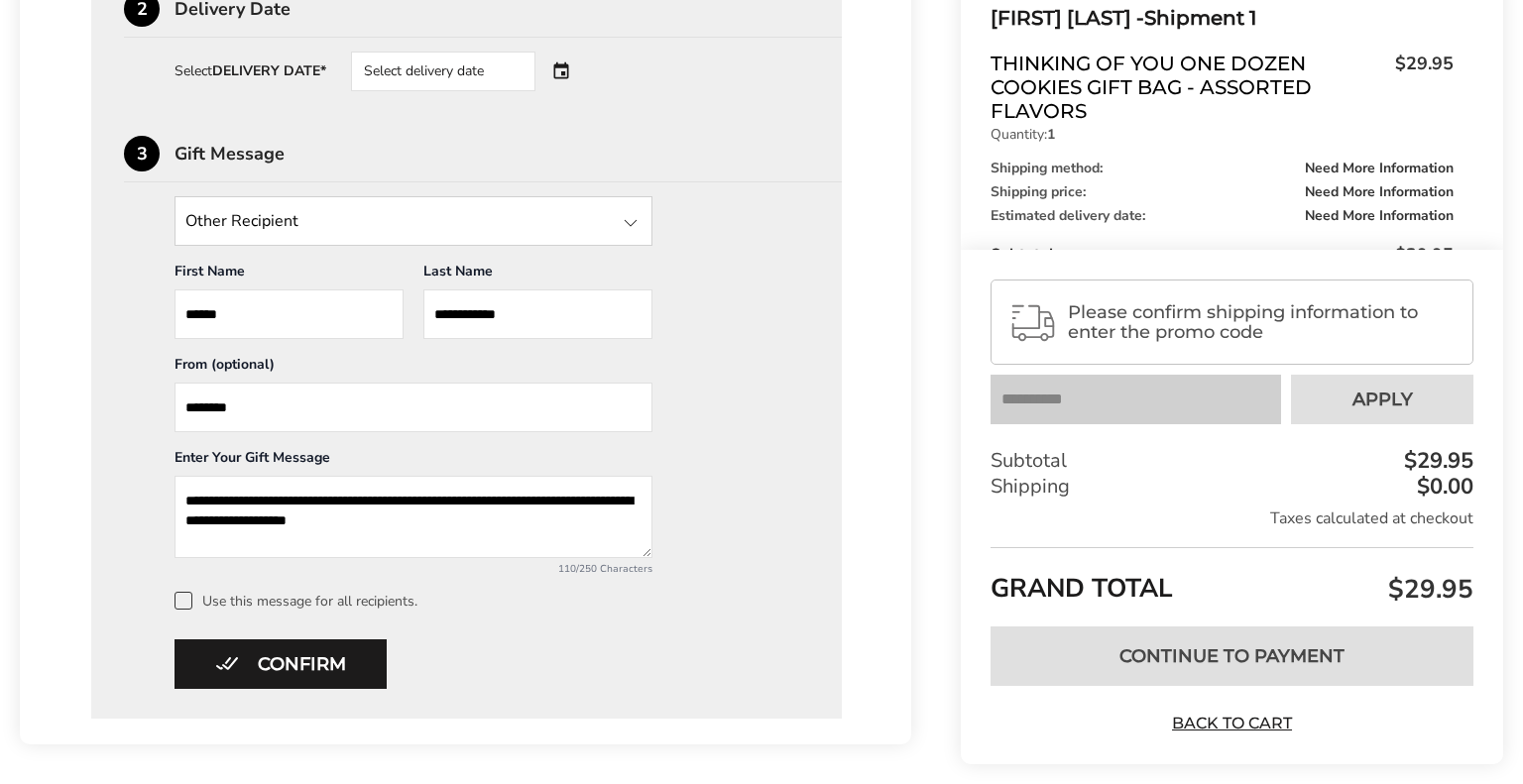 scroll, scrollTop: 808, scrollLeft: 0, axis: vertical 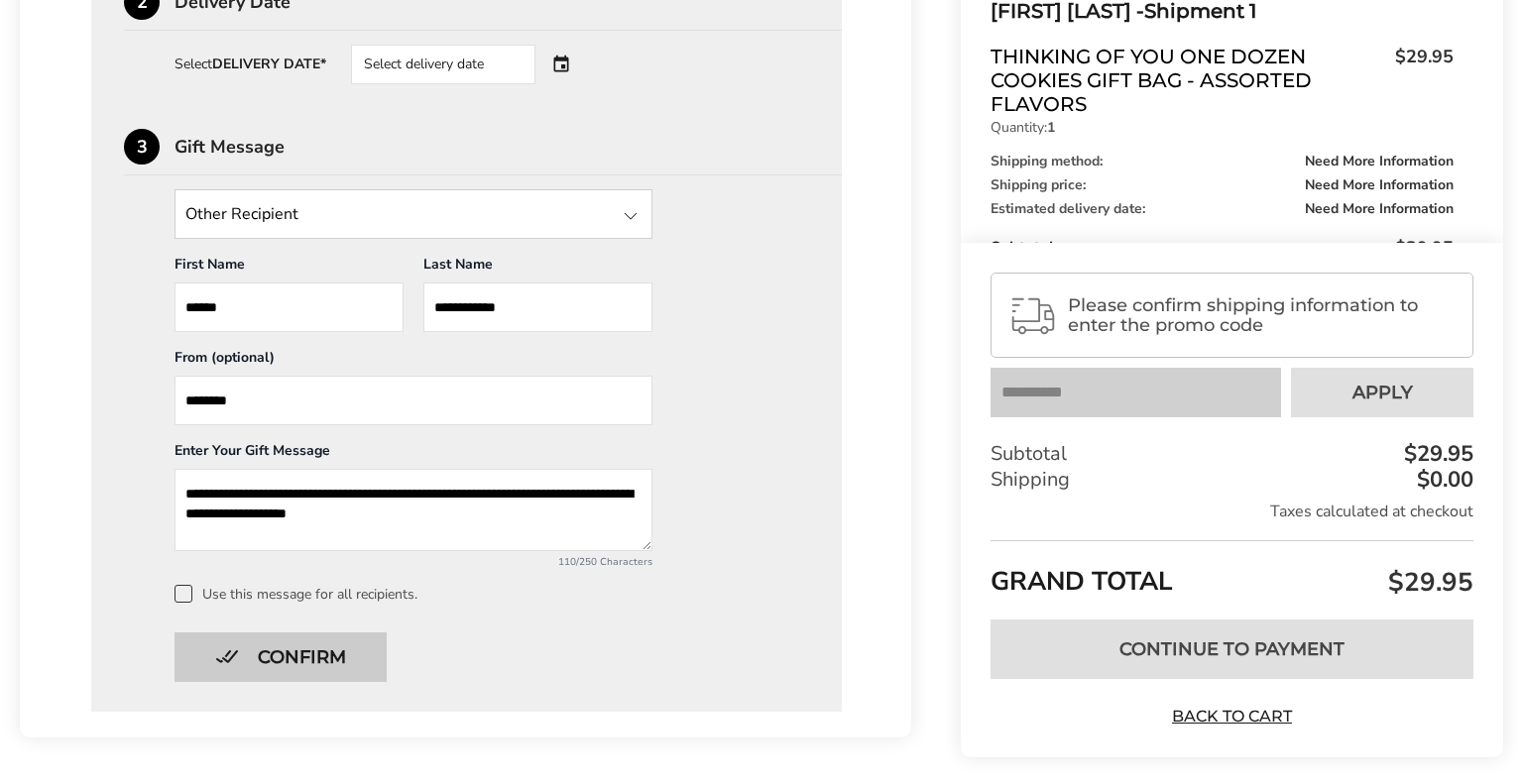 type on "**********" 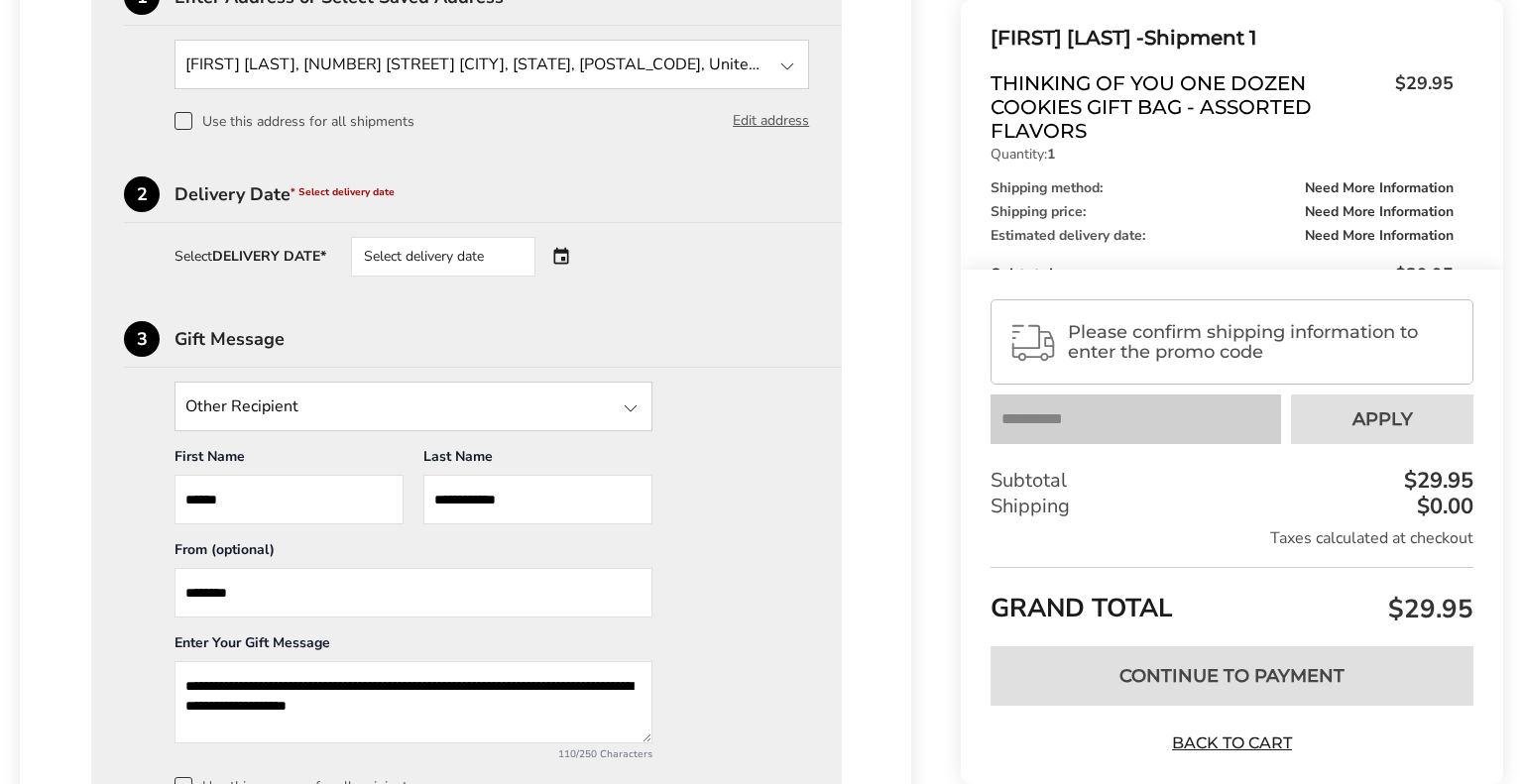 scroll, scrollTop: 603, scrollLeft: 0, axis: vertical 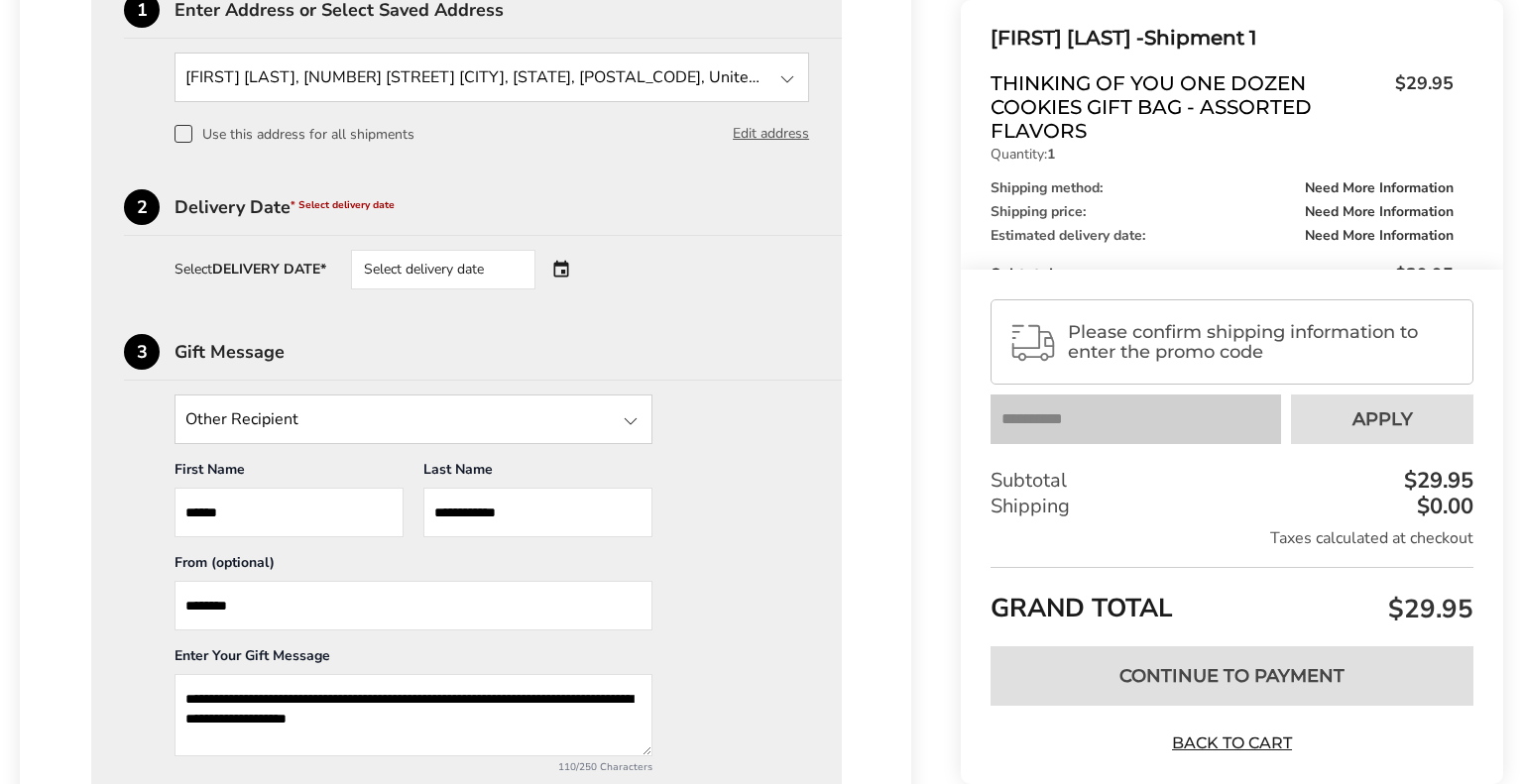 click on "Select delivery date" at bounding box center [471, 270] 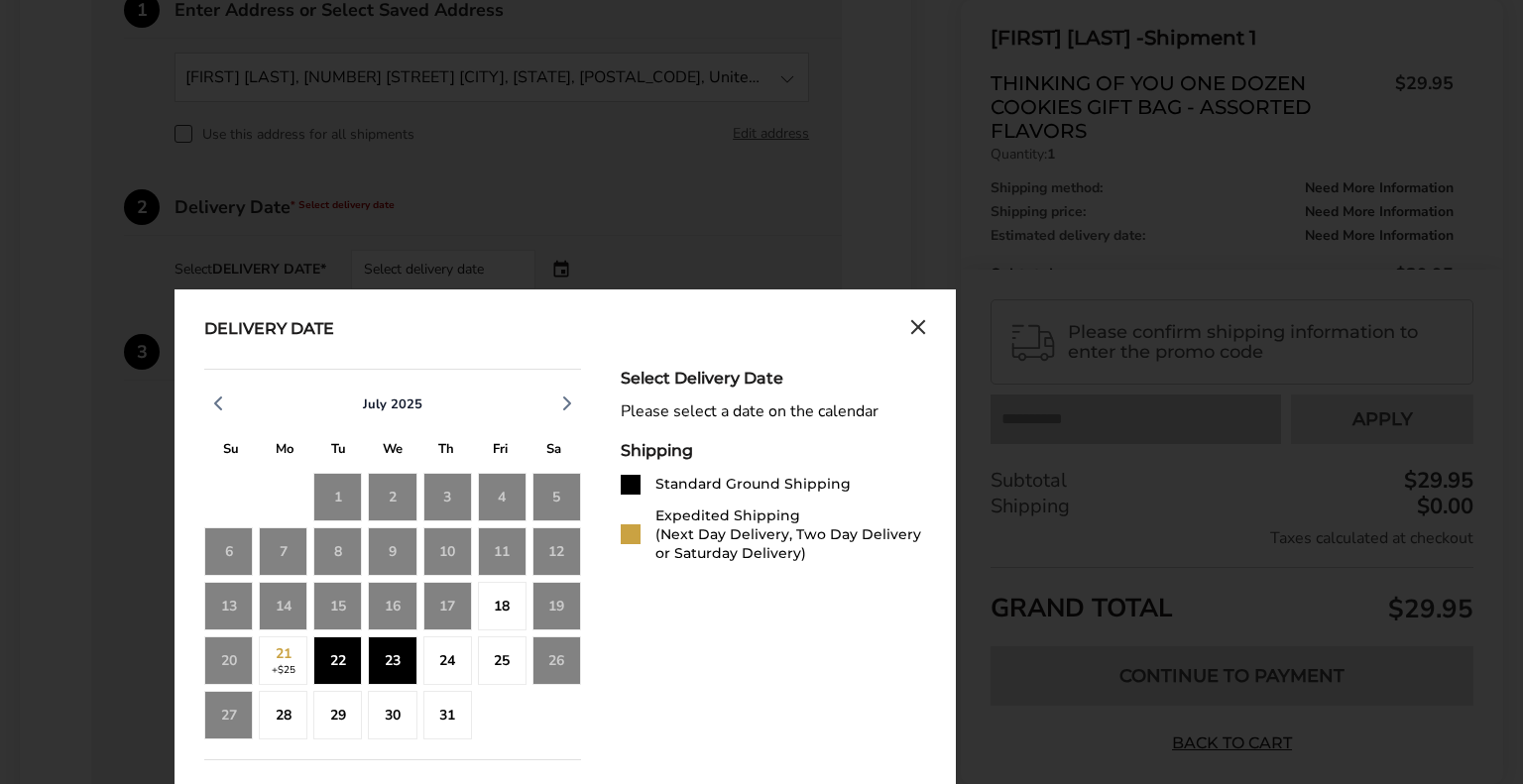 click on "22" 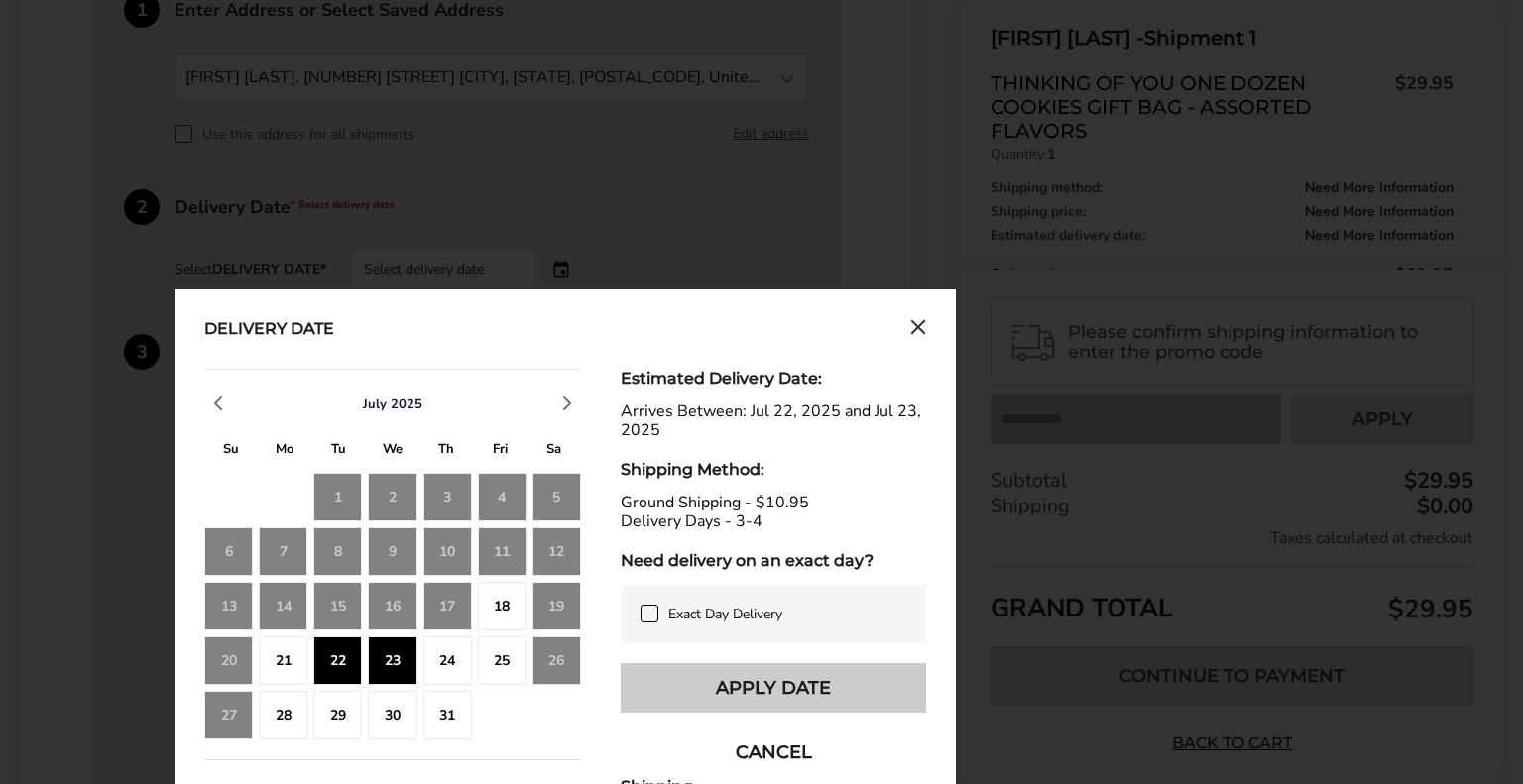 click on "Apply Date" at bounding box center [773, 688] 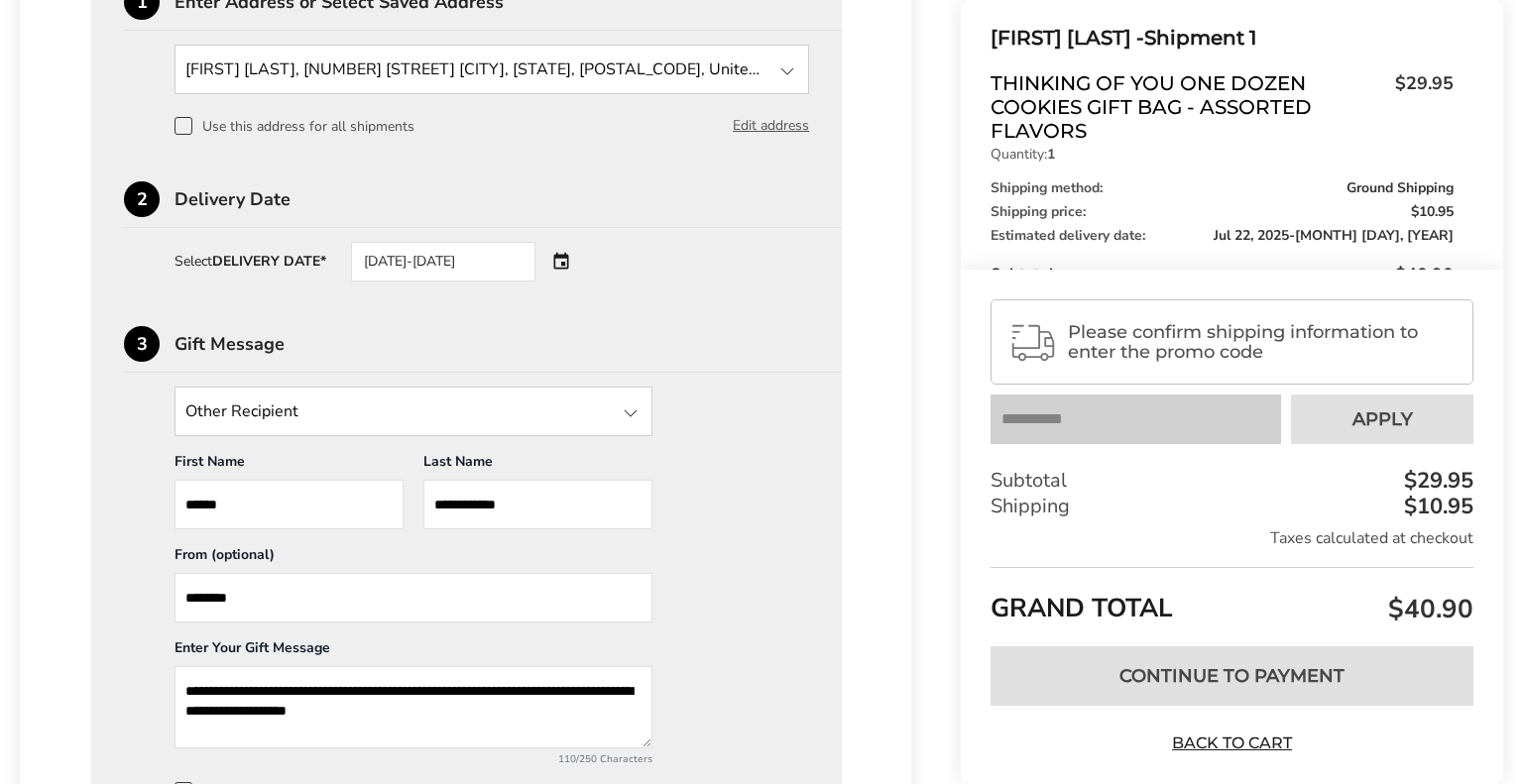 scroll, scrollTop: 620, scrollLeft: 0, axis: vertical 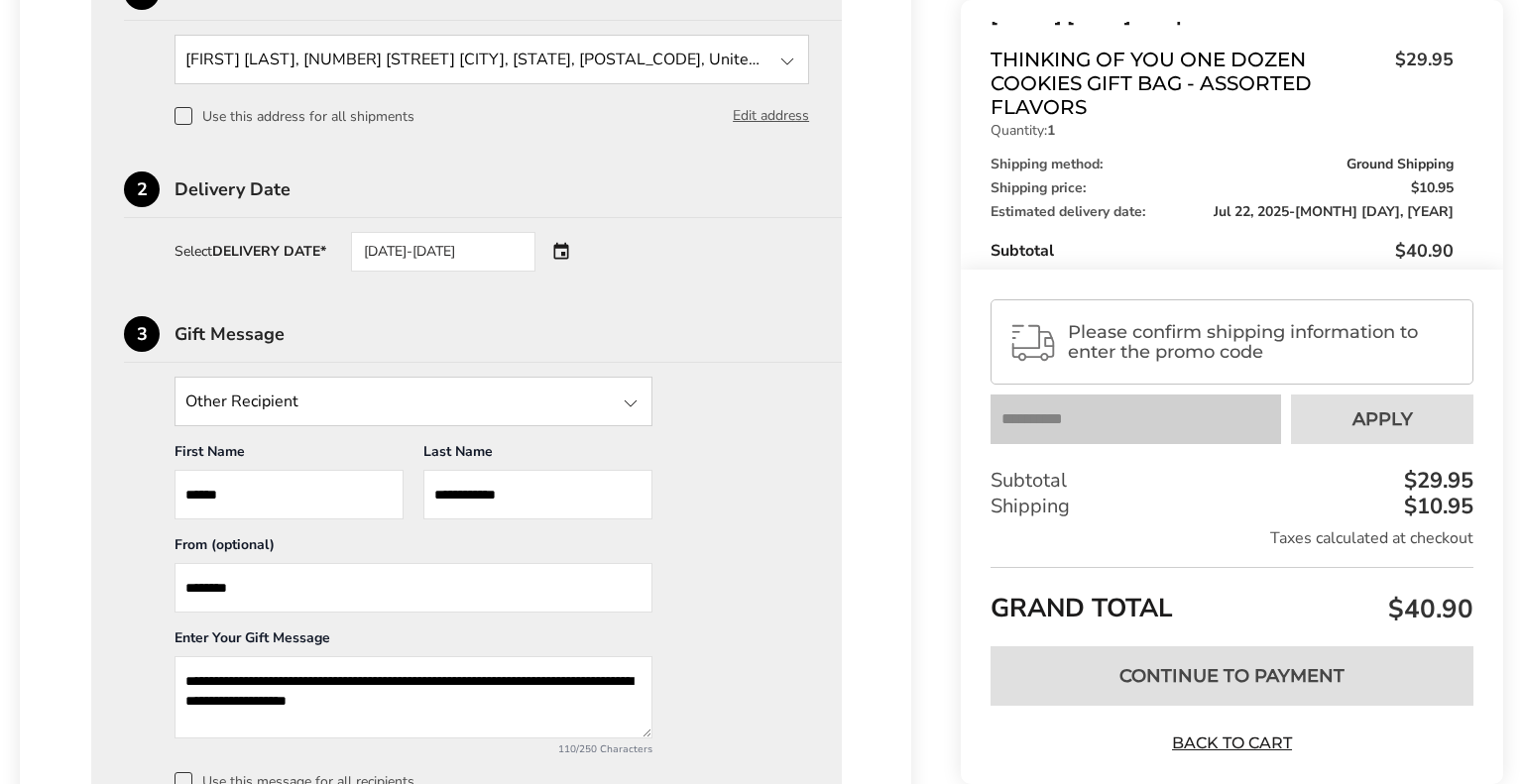 click on "Please confirm shipping information to enter the promo code" at bounding box center (1261, 342) 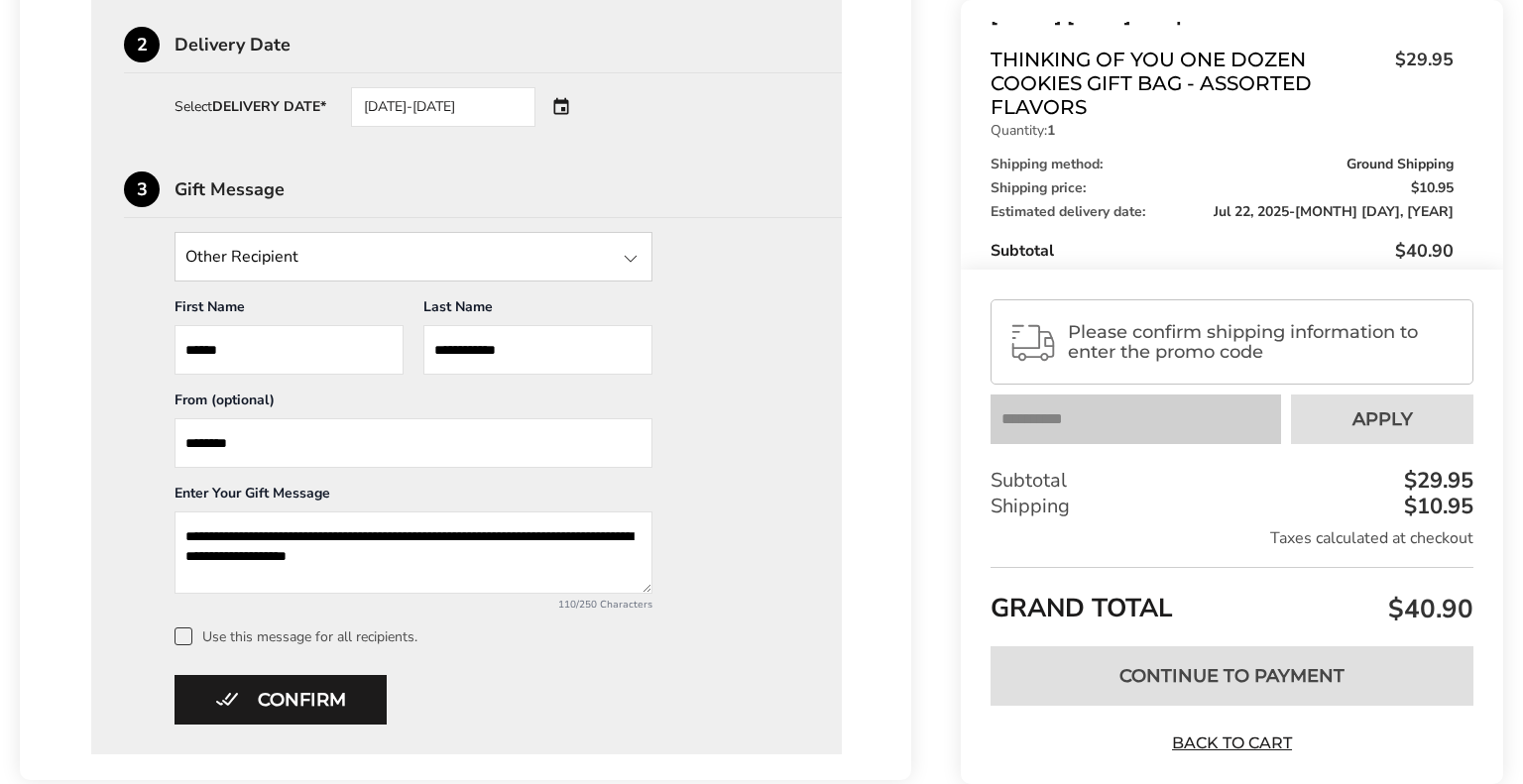 scroll, scrollTop: 759, scrollLeft: 0, axis: vertical 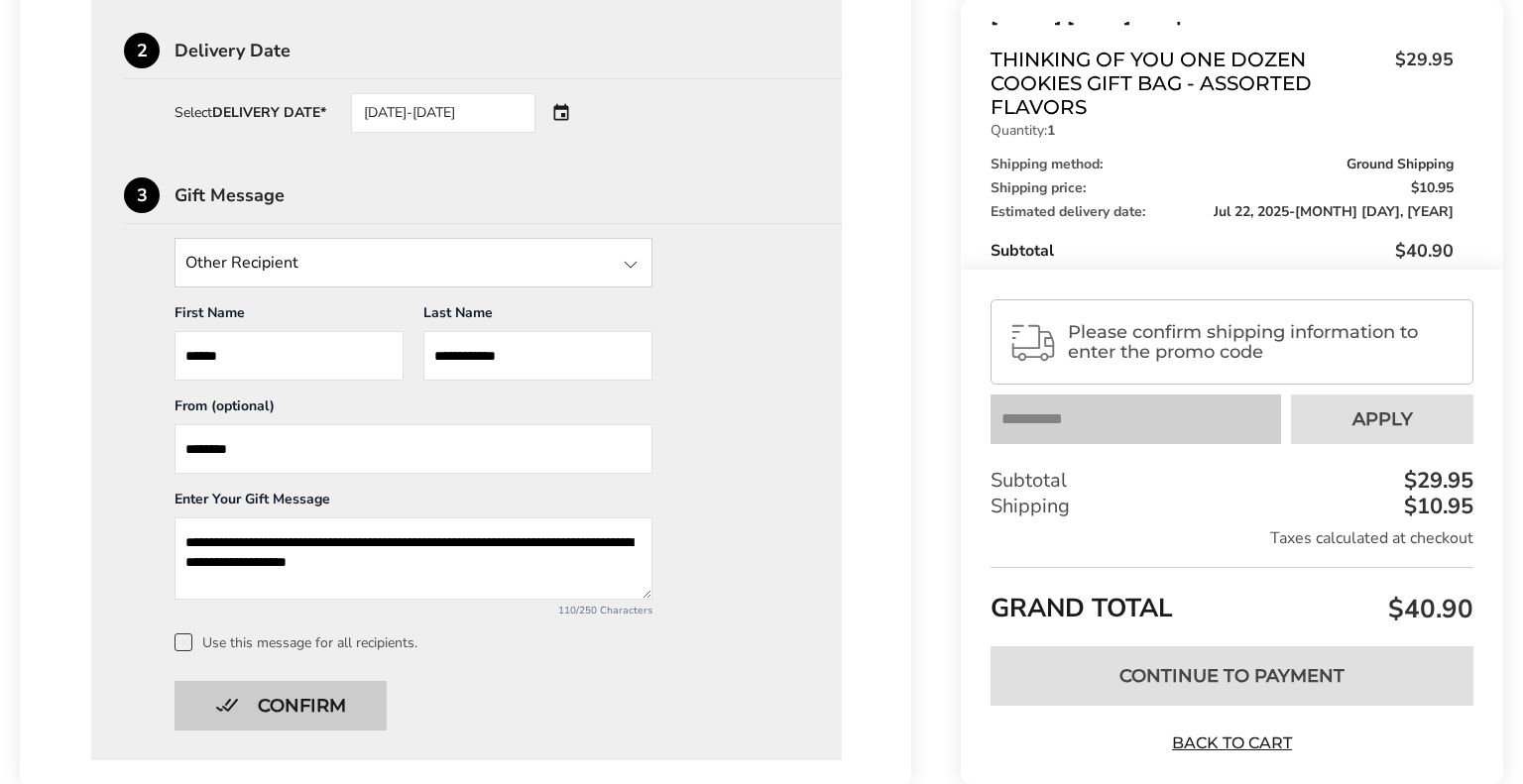 click on "Confirm" at bounding box center [281, 706] 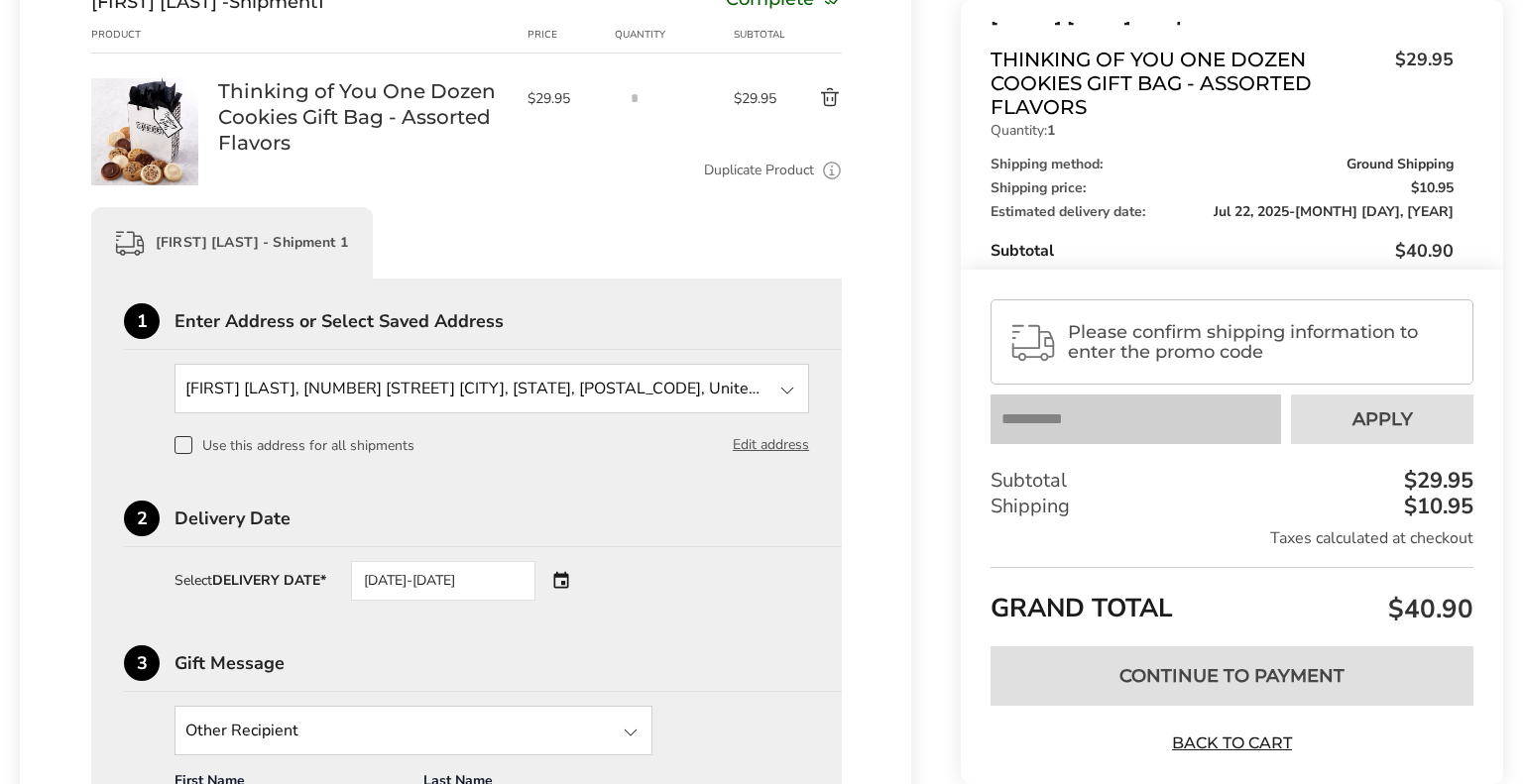 scroll, scrollTop: 0, scrollLeft: 0, axis: both 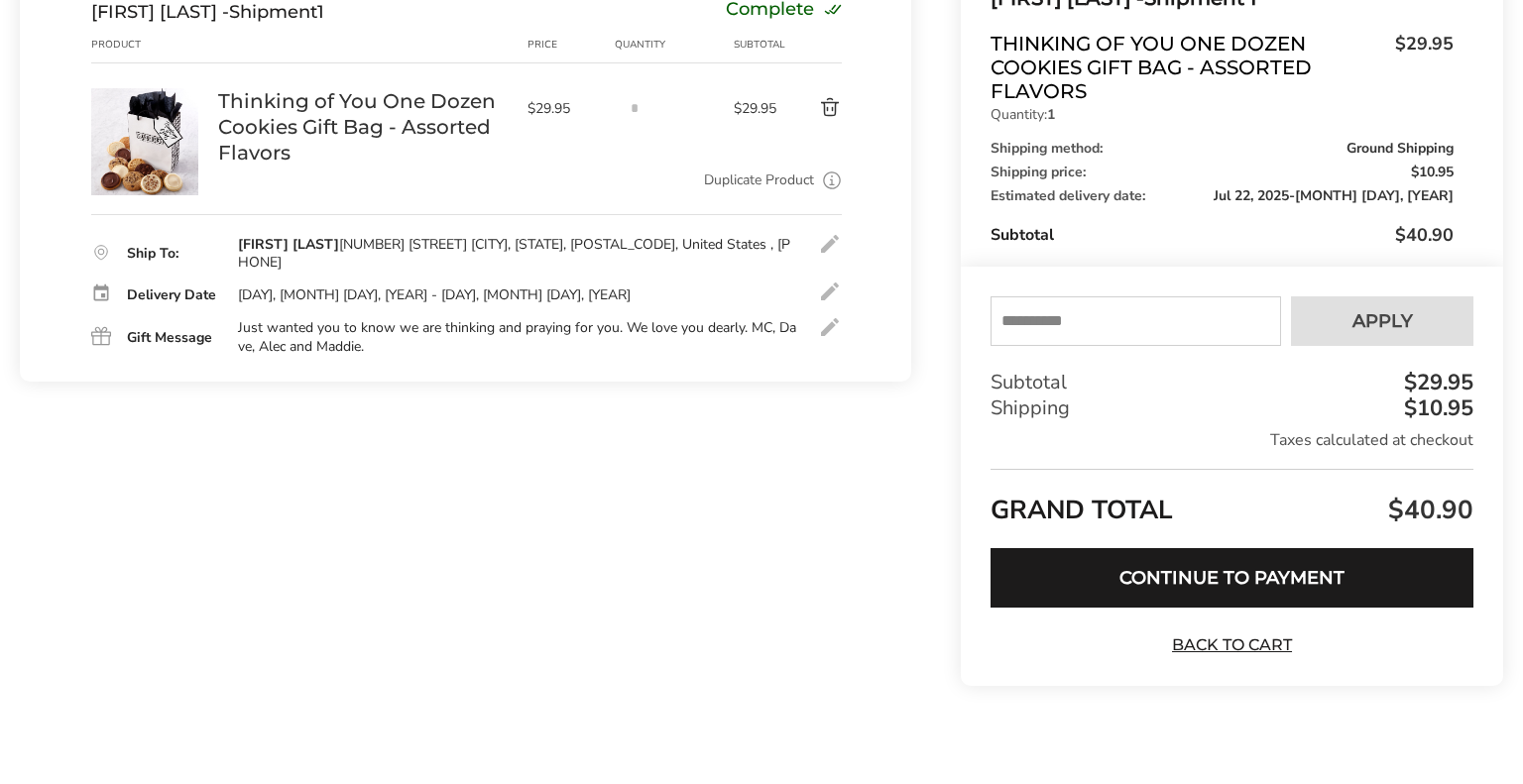 click at bounding box center (830, 327) 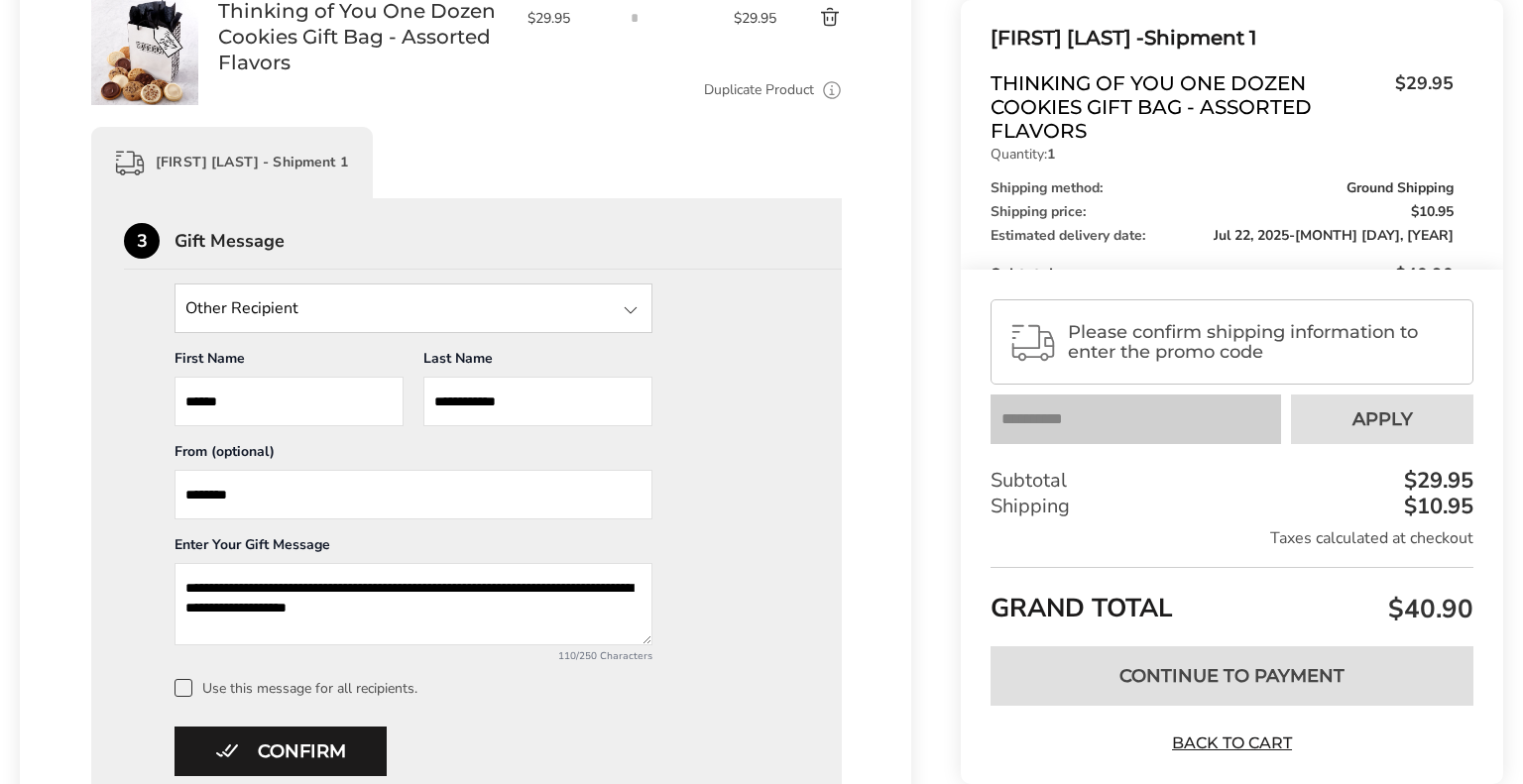 scroll, scrollTop: 363, scrollLeft: 0, axis: vertical 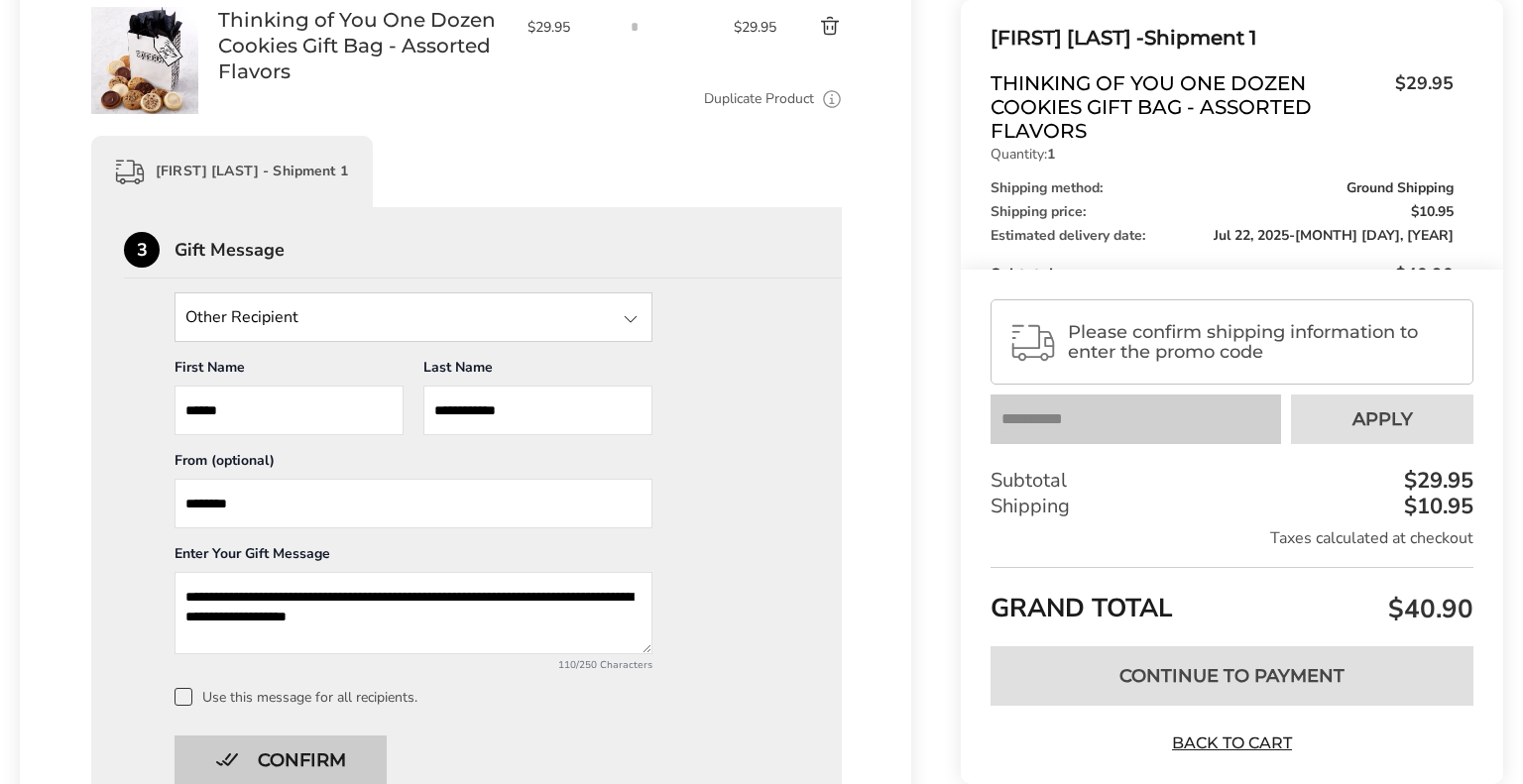 click on "Confirm" at bounding box center (281, 760) 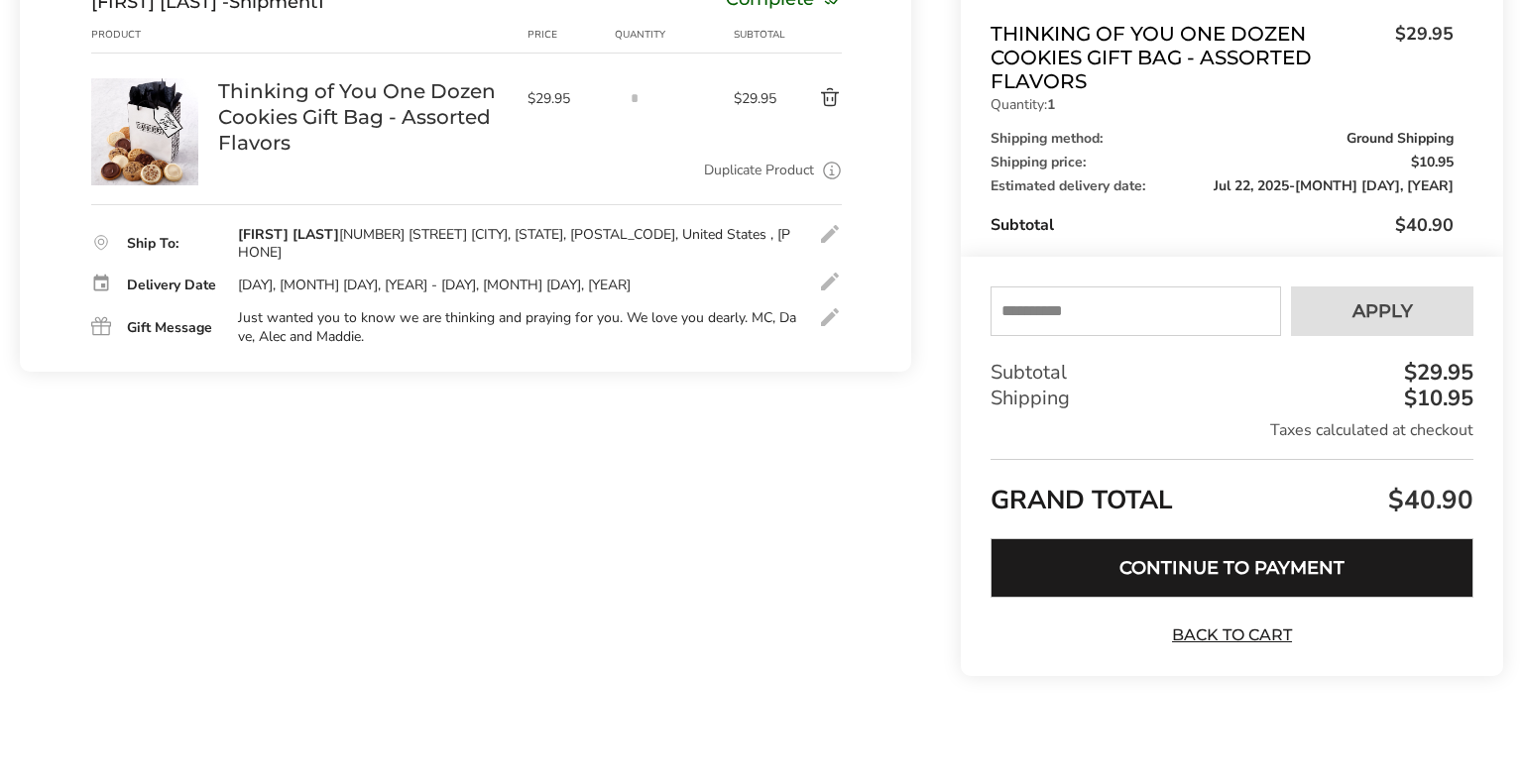 click on "Continue to Payment" at bounding box center [1231, 568] 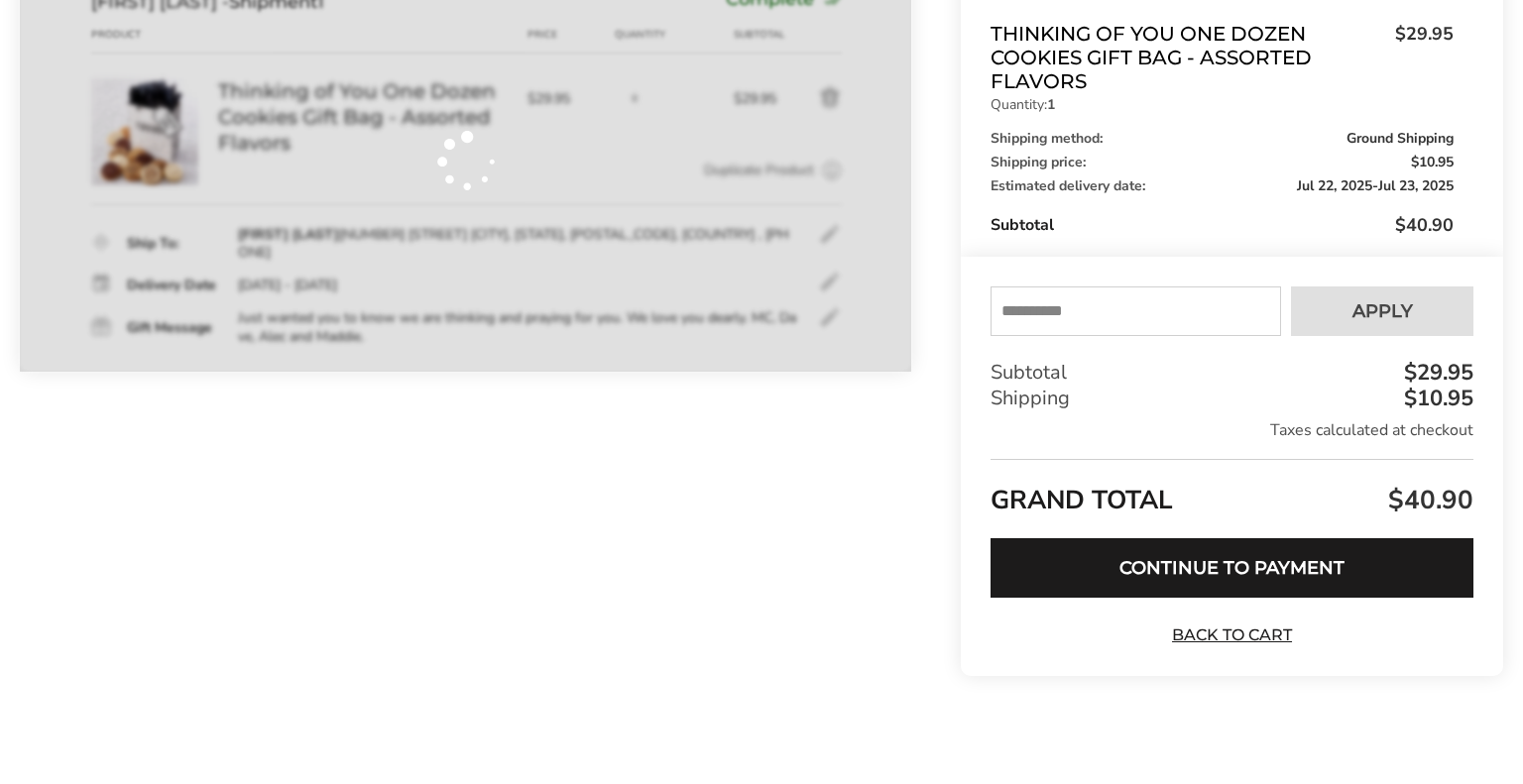 scroll, scrollTop: 291, scrollLeft: 0, axis: vertical 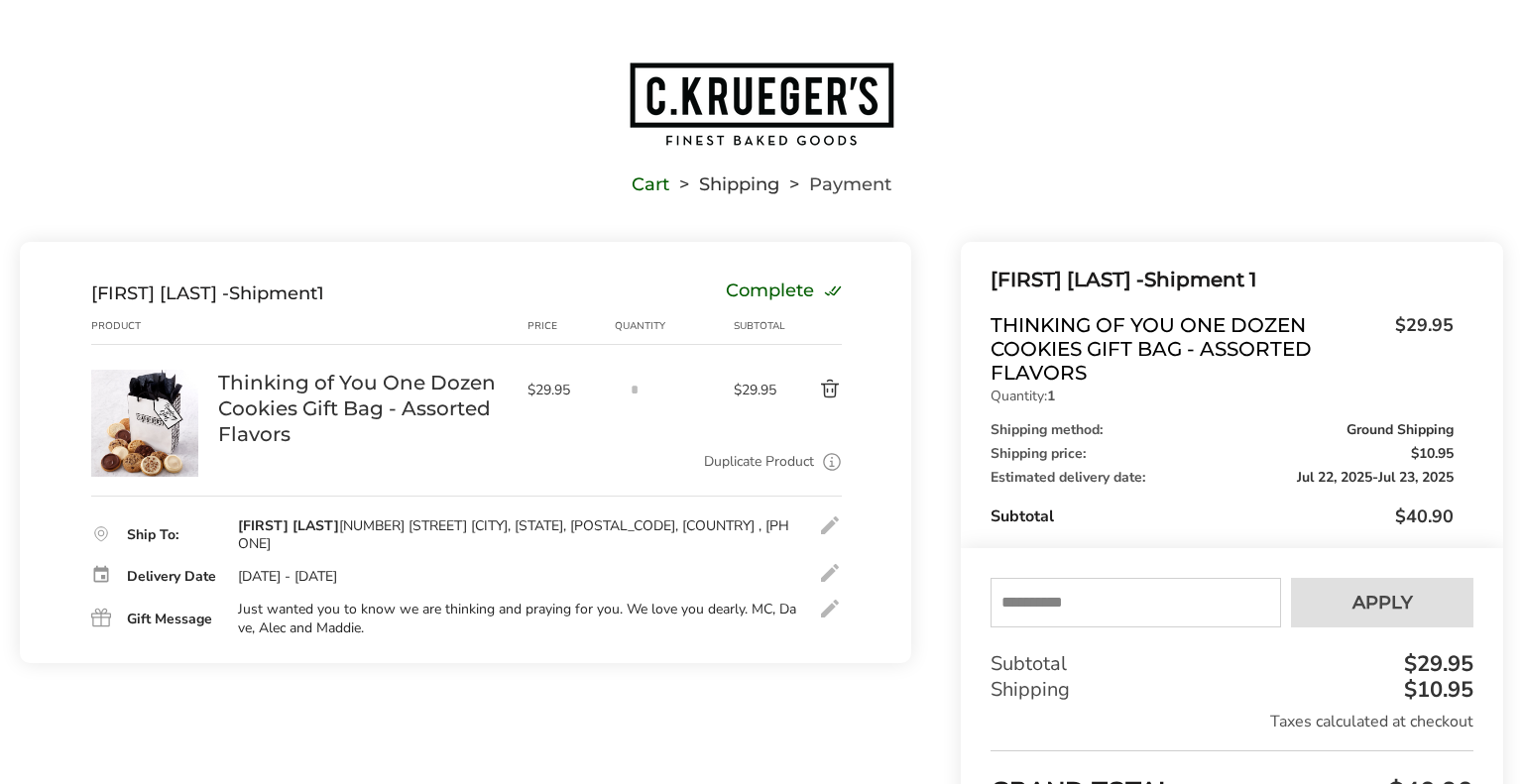 click at bounding box center (762, 104) 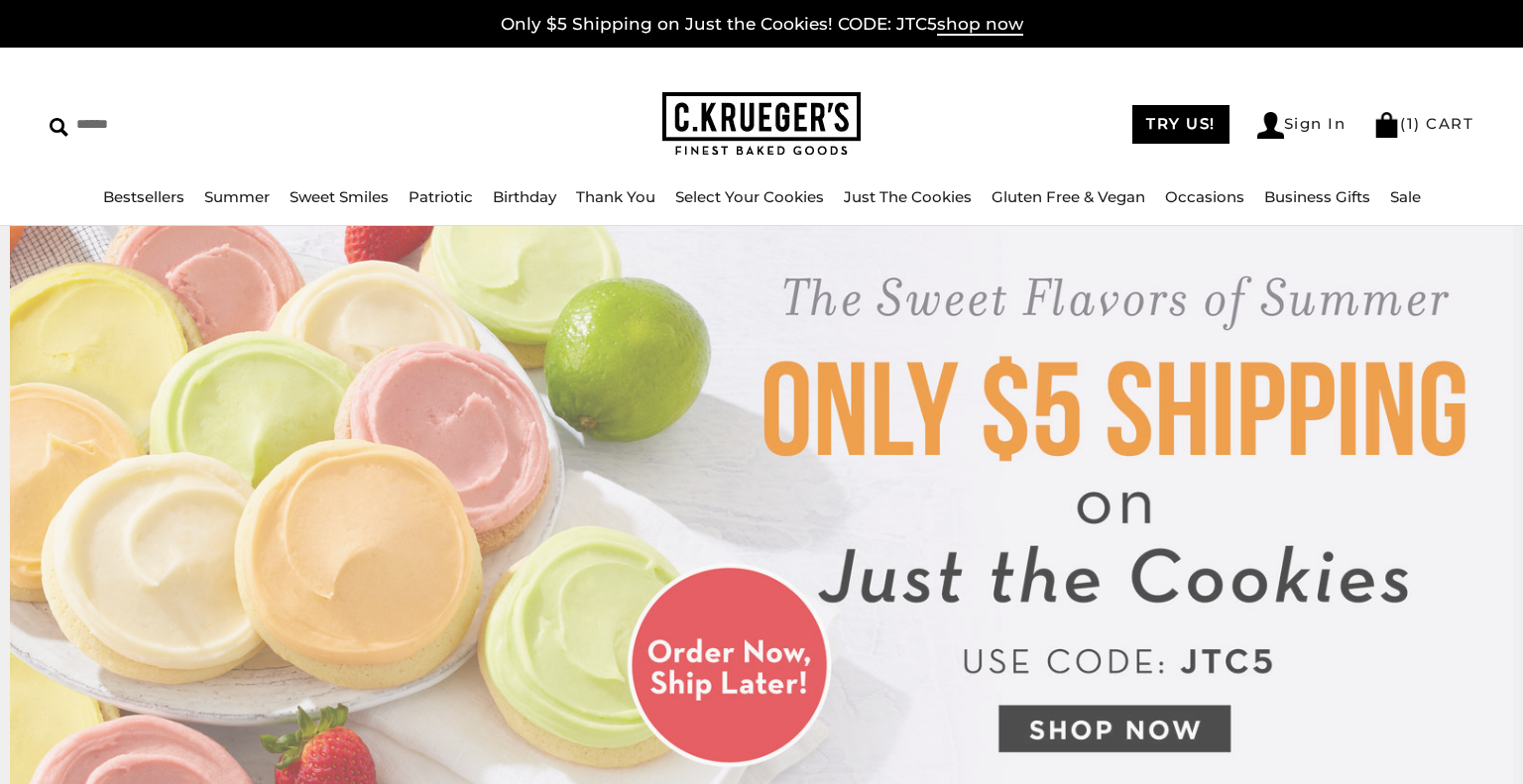 scroll, scrollTop: 0, scrollLeft: 0, axis: both 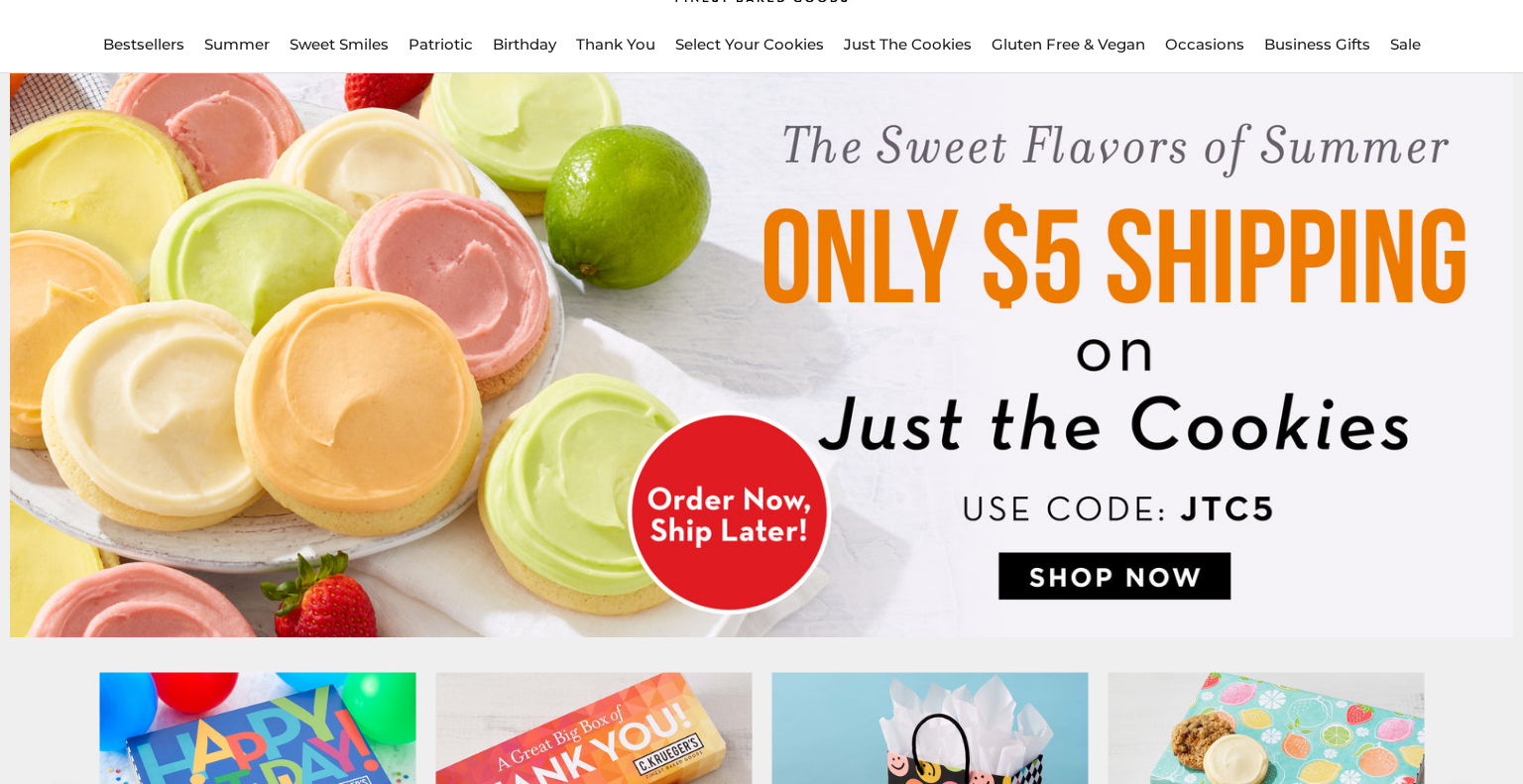 click at bounding box center (762, 355) 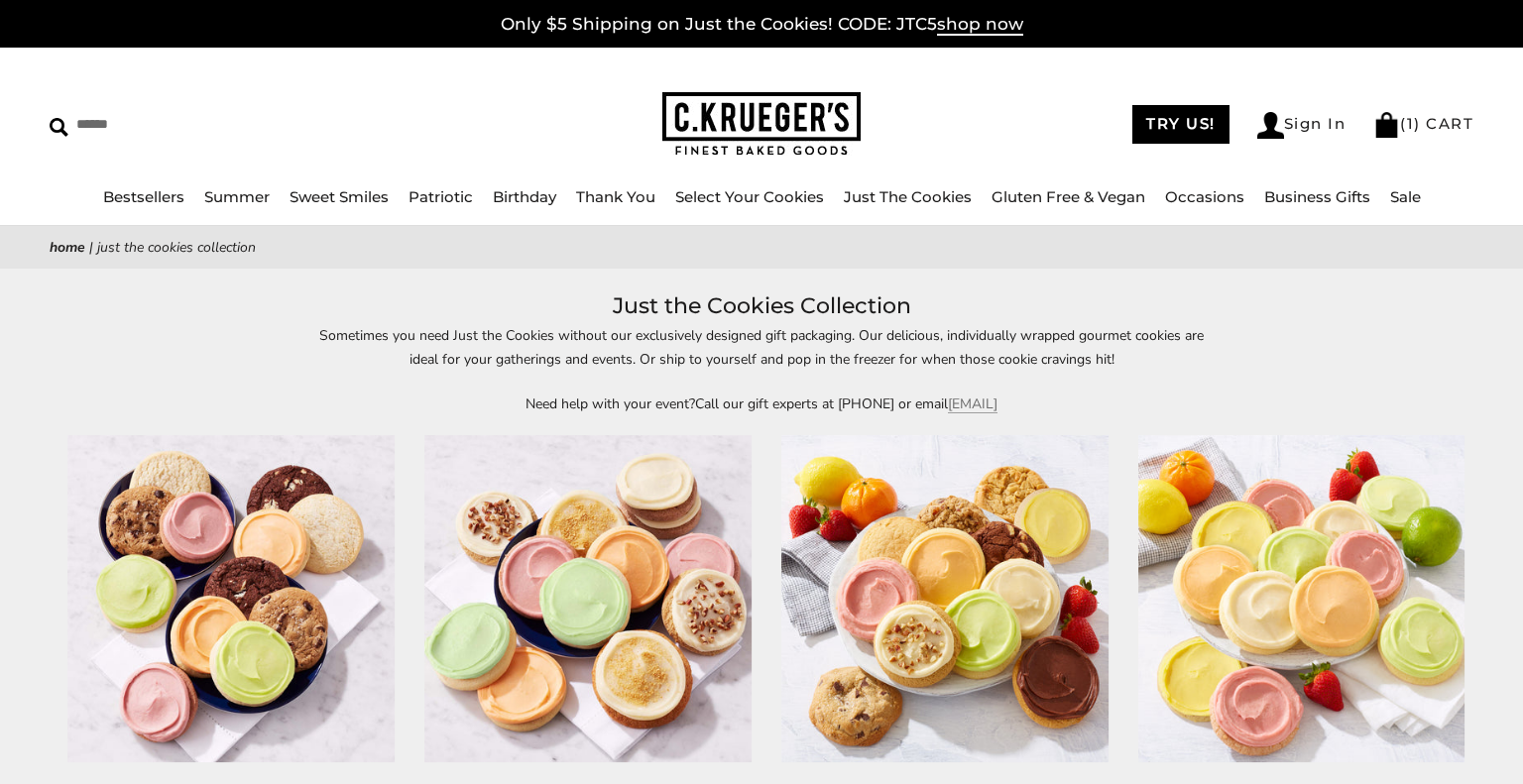 scroll, scrollTop: 0, scrollLeft: 0, axis: both 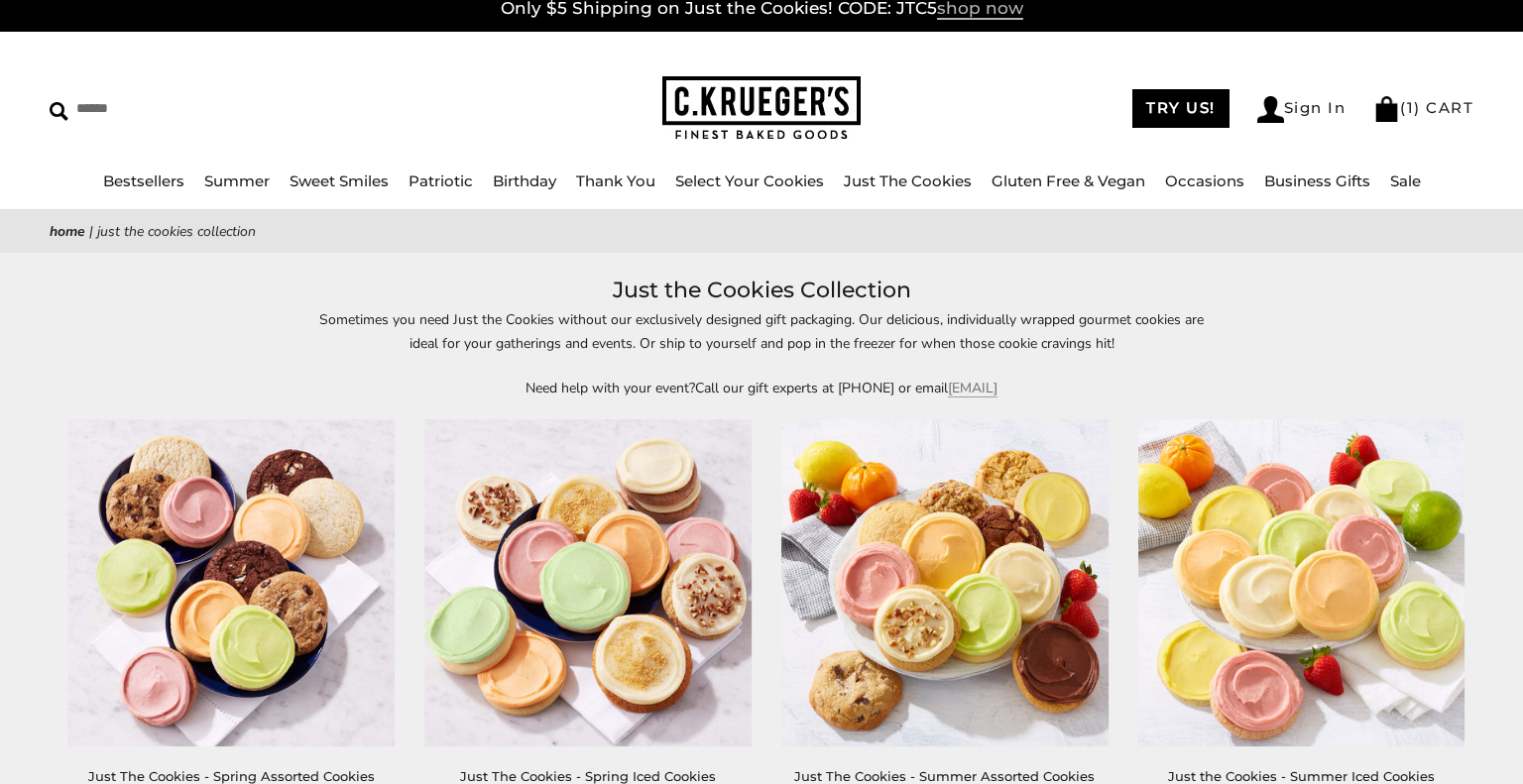 click on "shop now" at bounding box center [980, 9] 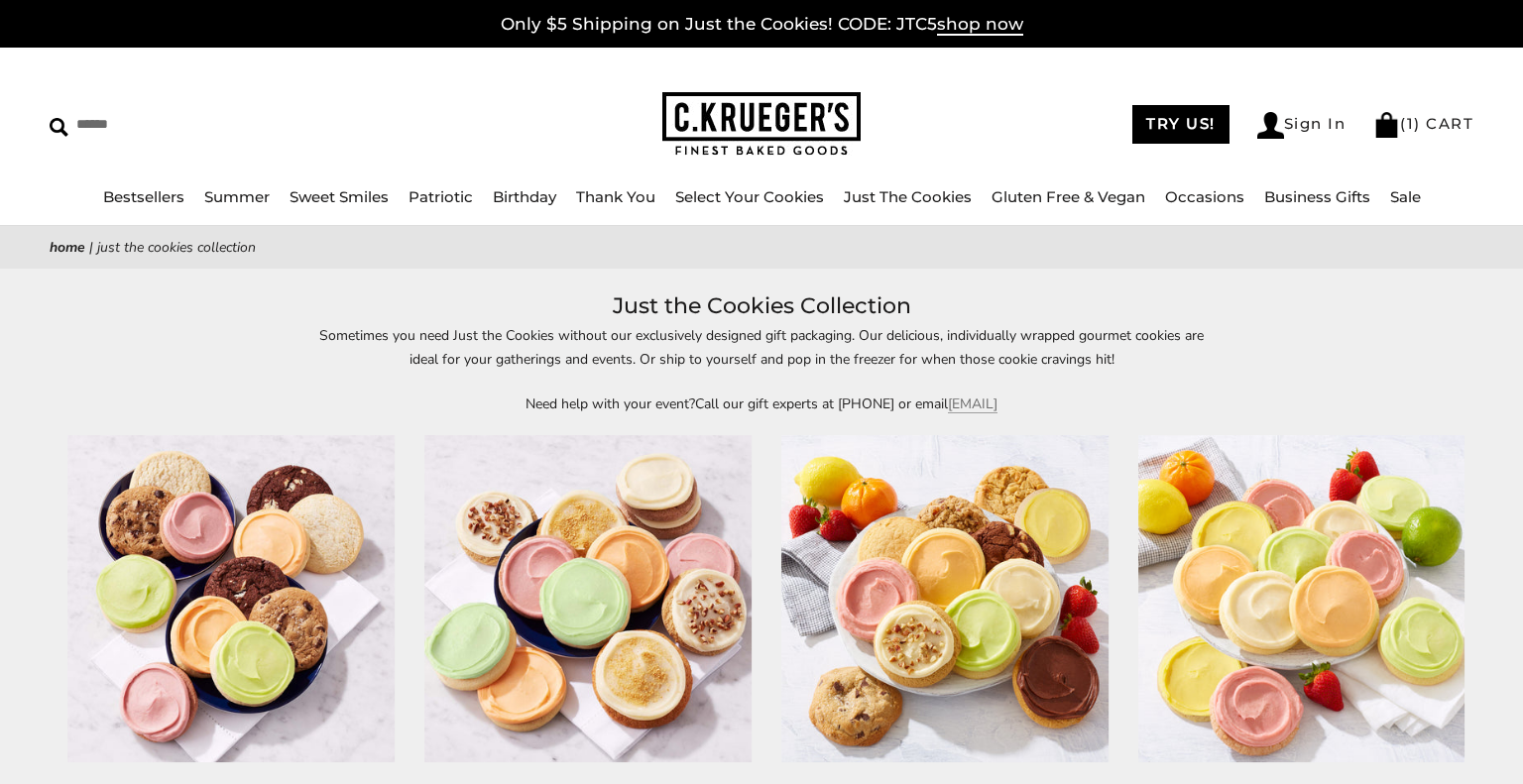 scroll, scrollTop: 0, scrollLeft: 0, axis: both 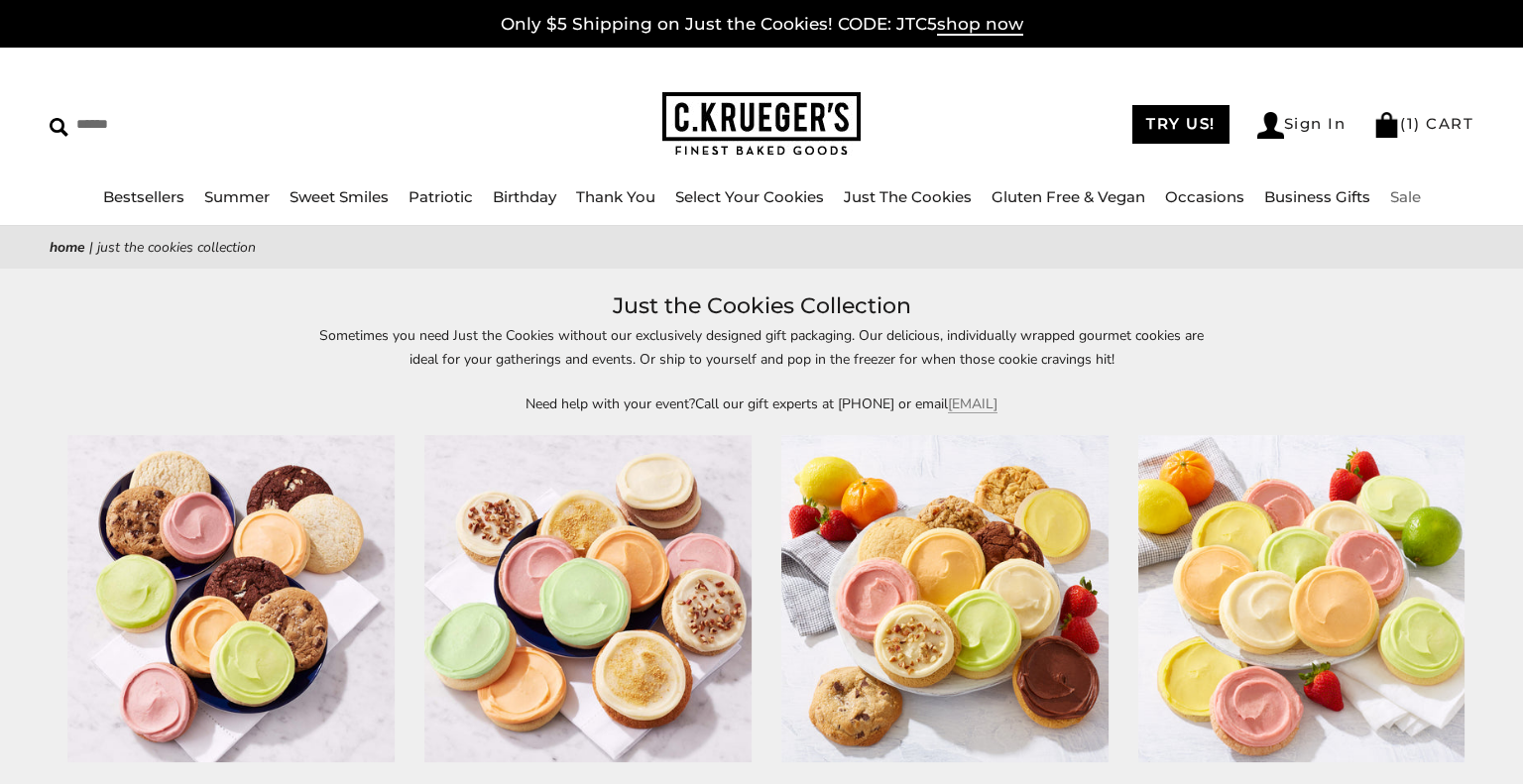 click on "Sale" at bounding box center (1405, 196) 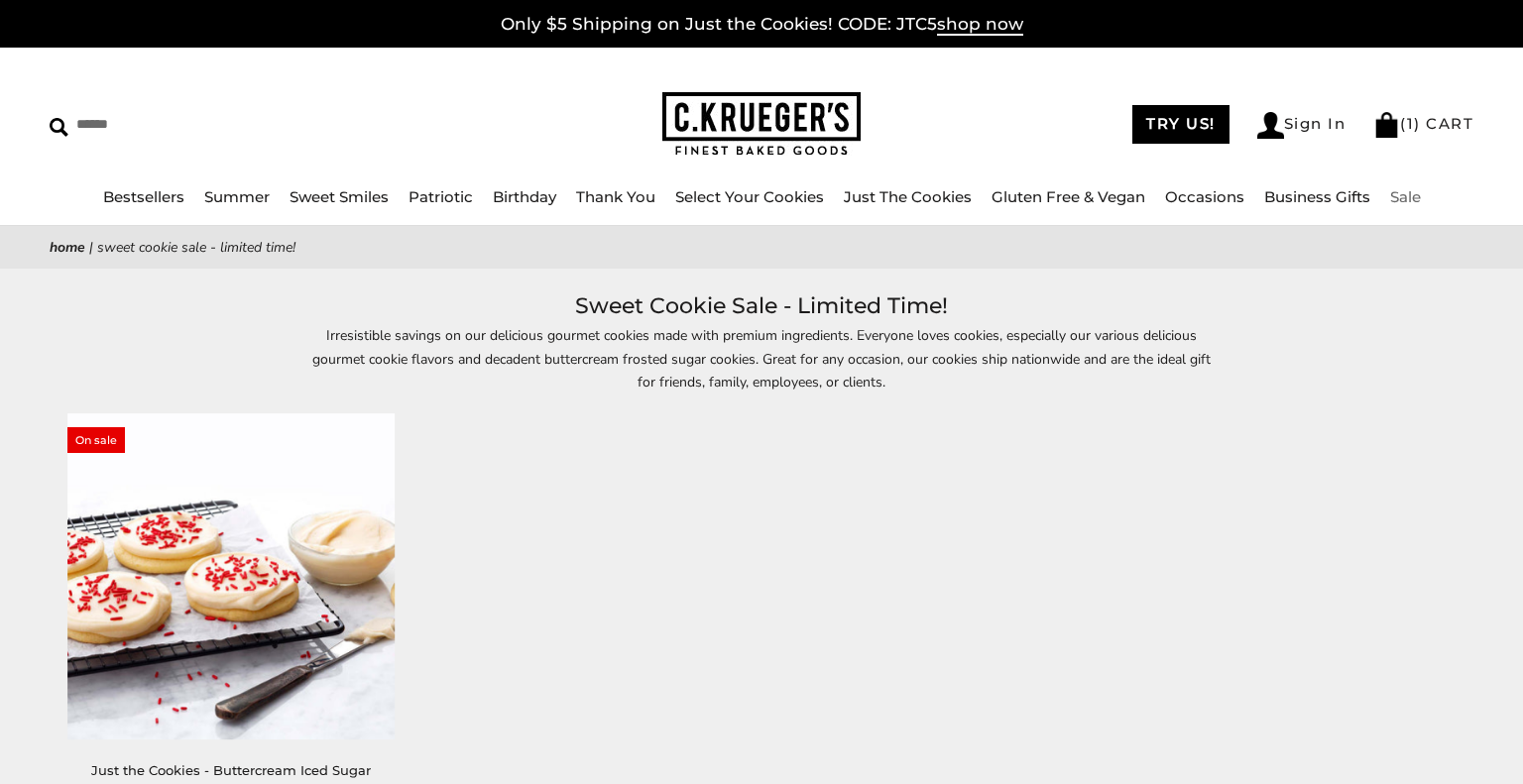 scroll, scrollTop: 0, scrollLeft: 0, axis: both 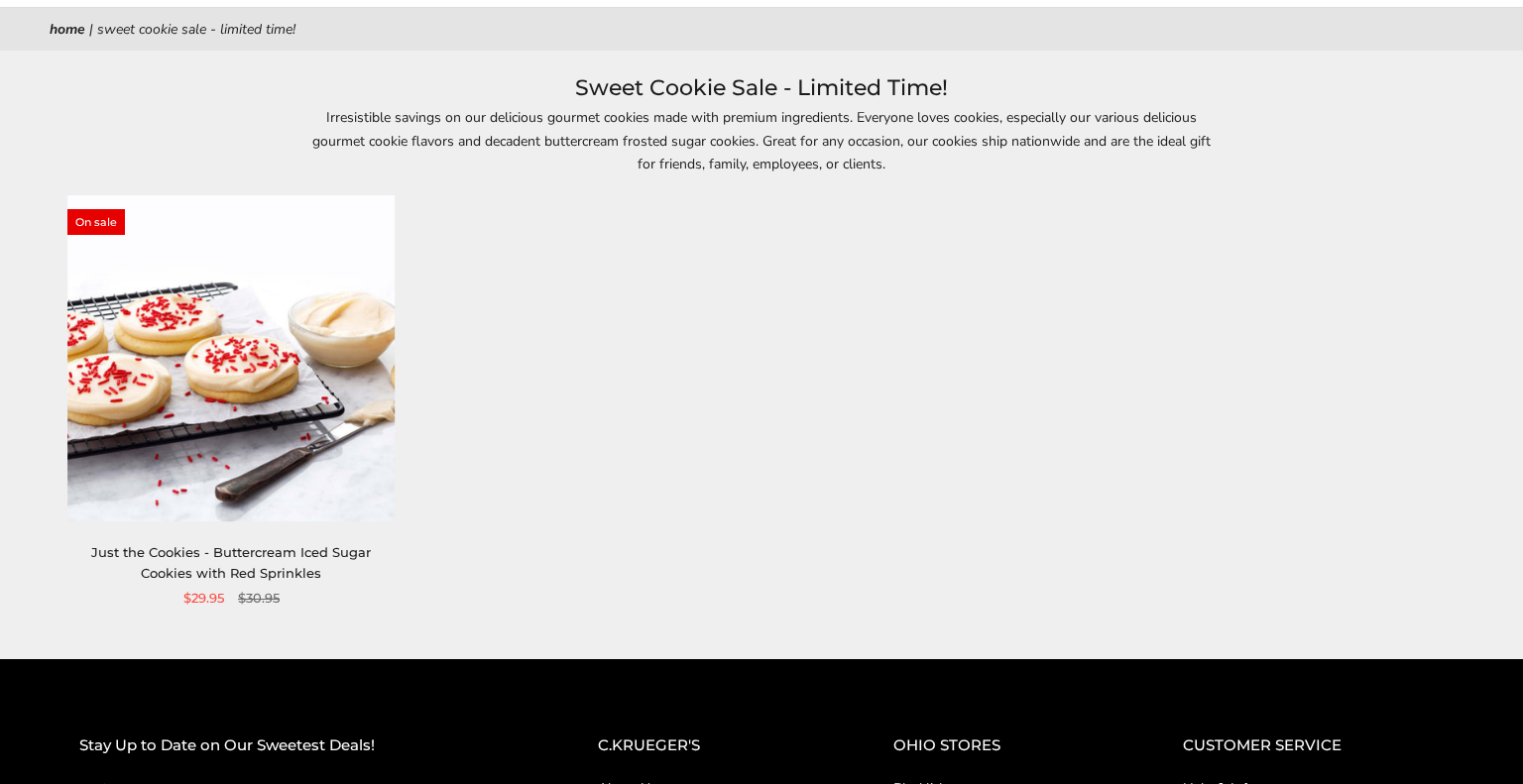 click on "Just the Cookies - Buttercream Iced Sugar Cookies with Red Sprinkles" at bounding box center (231, 562) 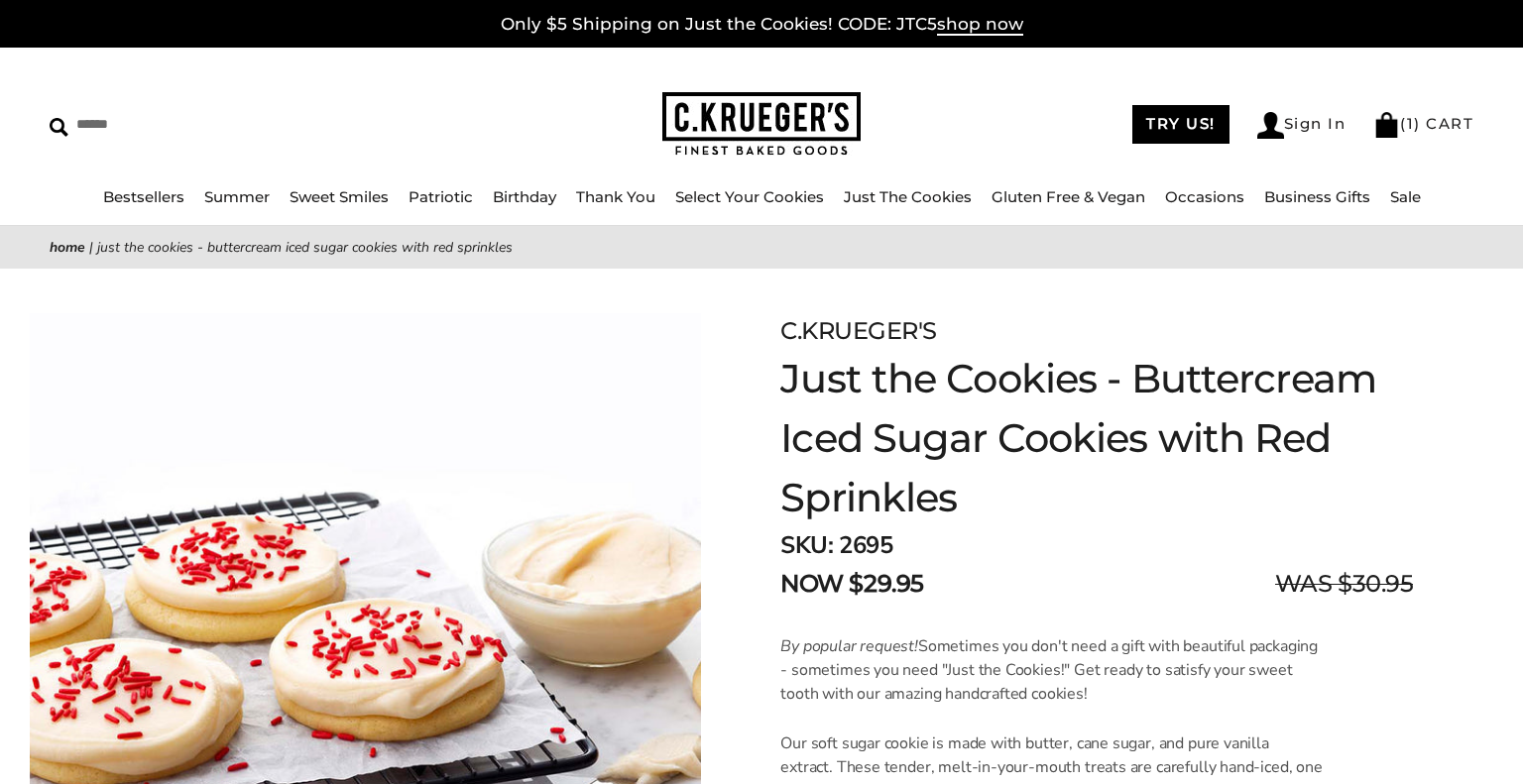 scroll, scrollTop: 0, scrollLeft: 0, axis: both 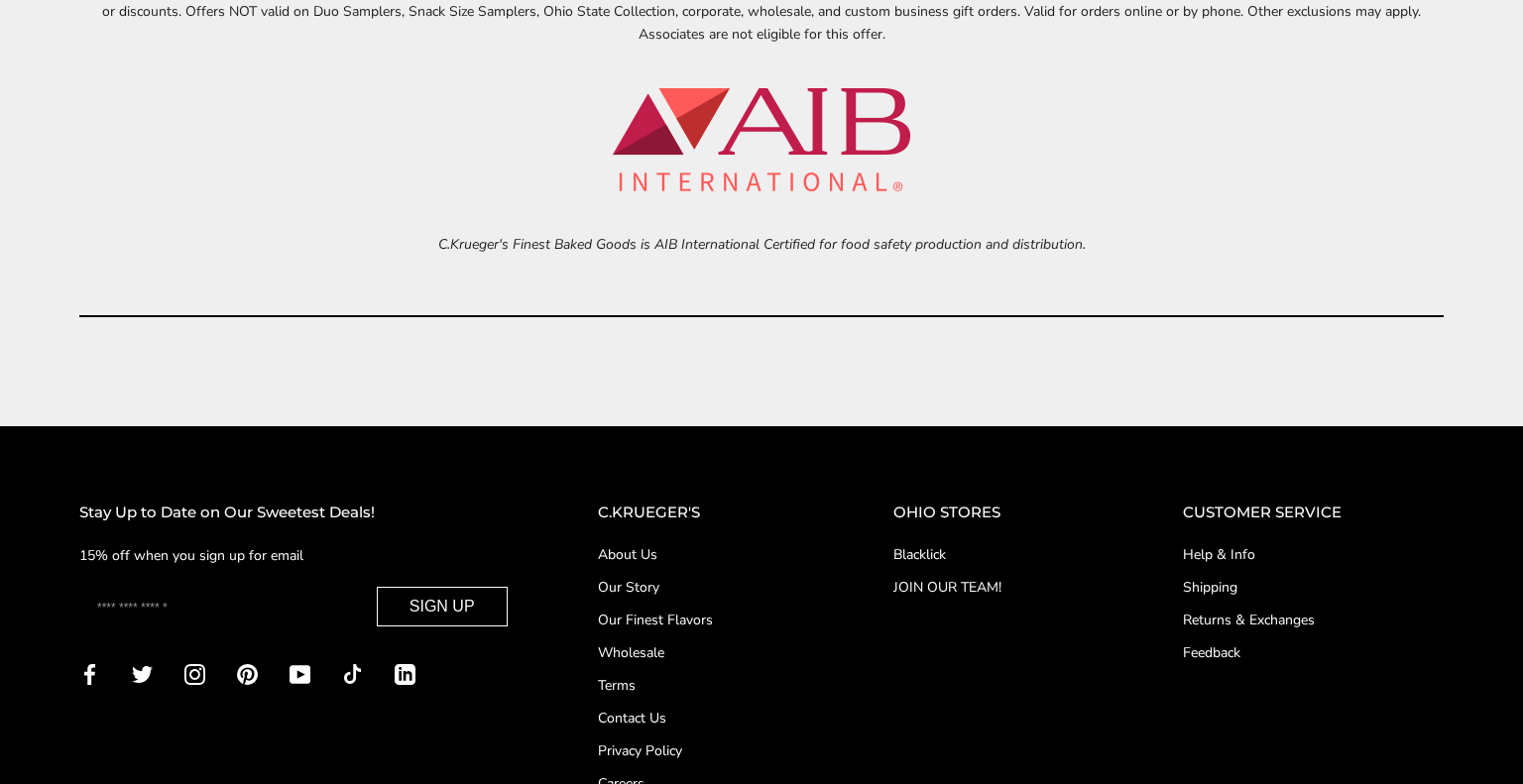 click at bounding box center (227, 607) 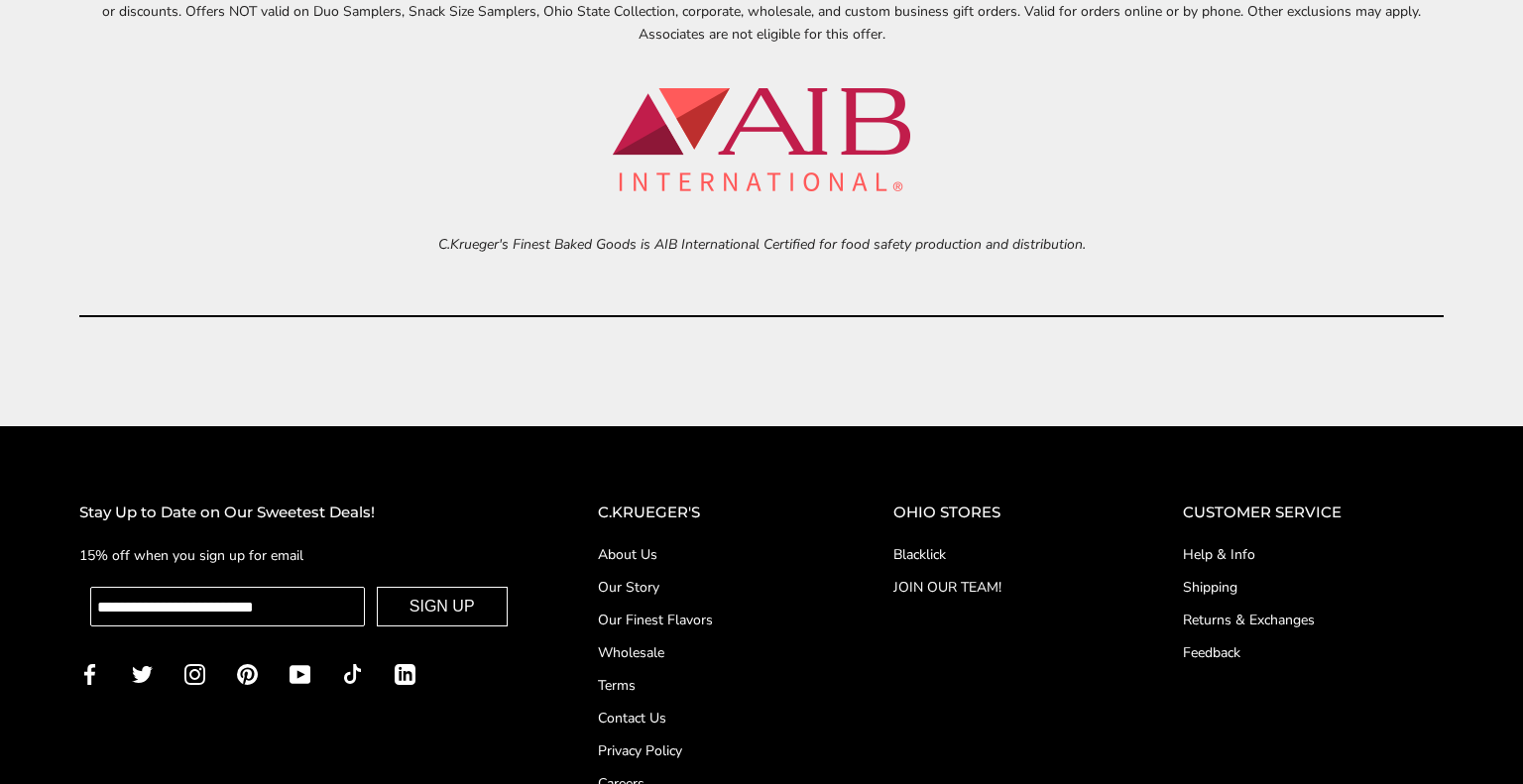 click on "SIGN UP" at bounding box center (442, 607) 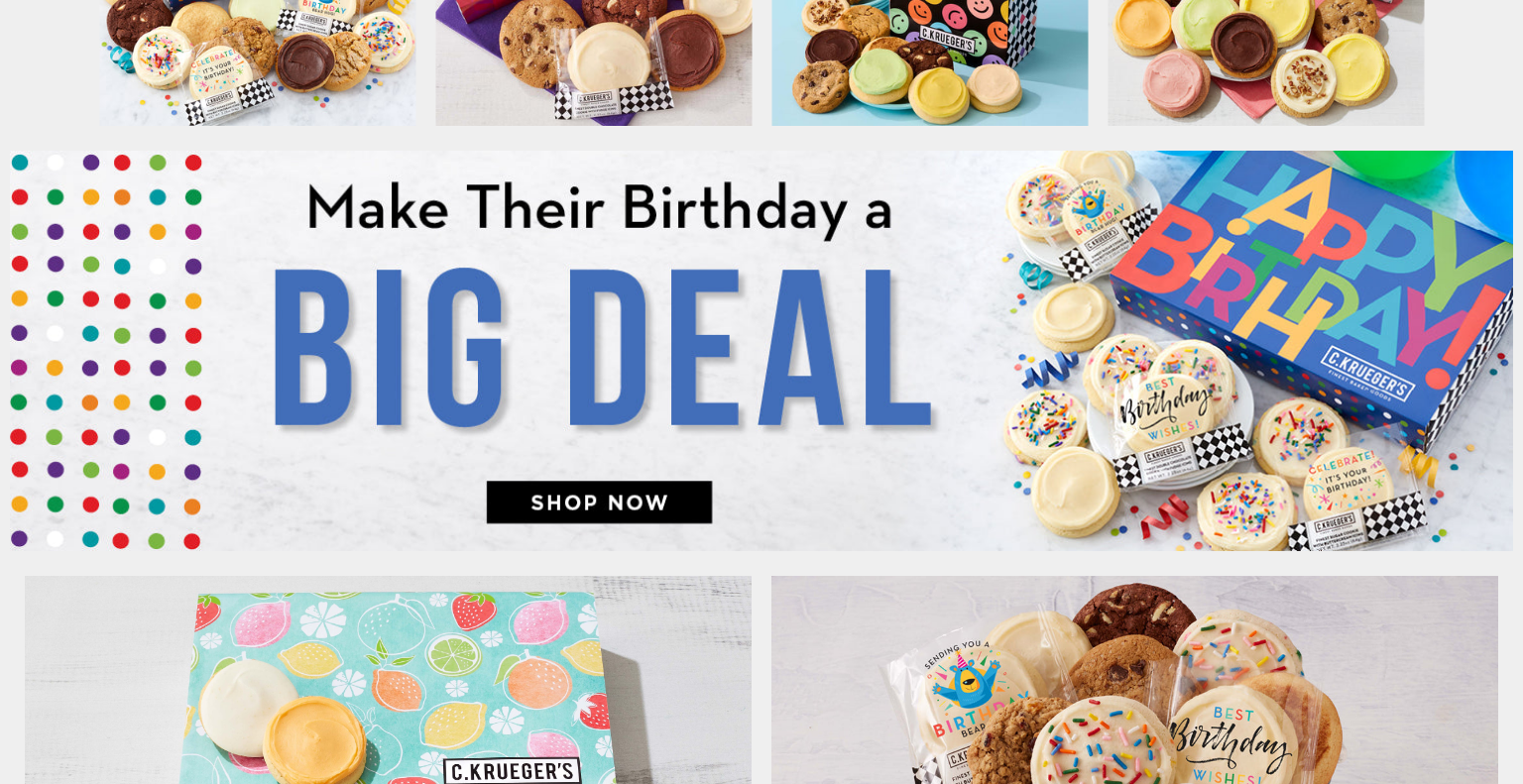 scroll, scrollTop: 0, scrollLeft: 0, axis: both 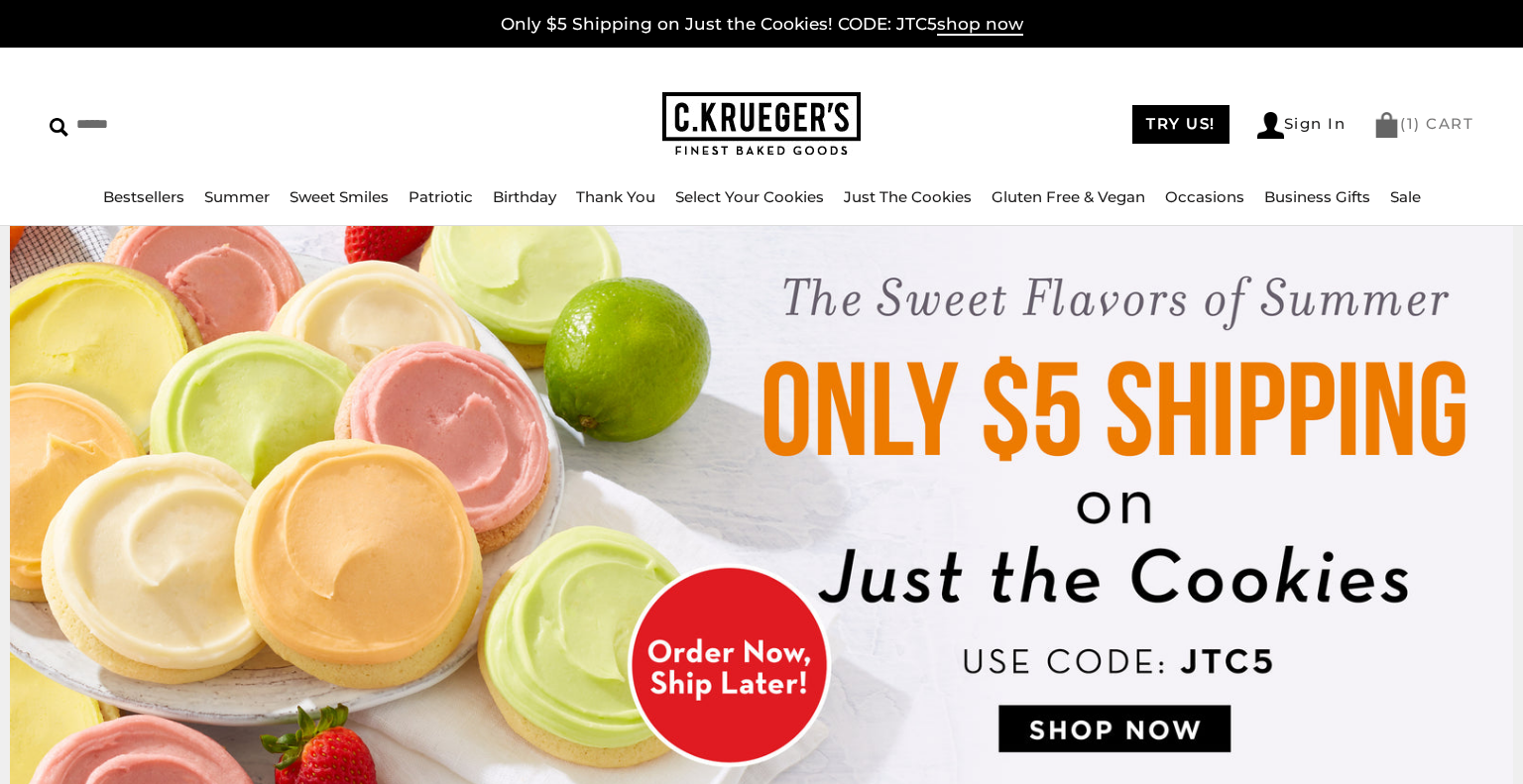 click on "( 1 )  CART" at bounding box center [1423, 123] 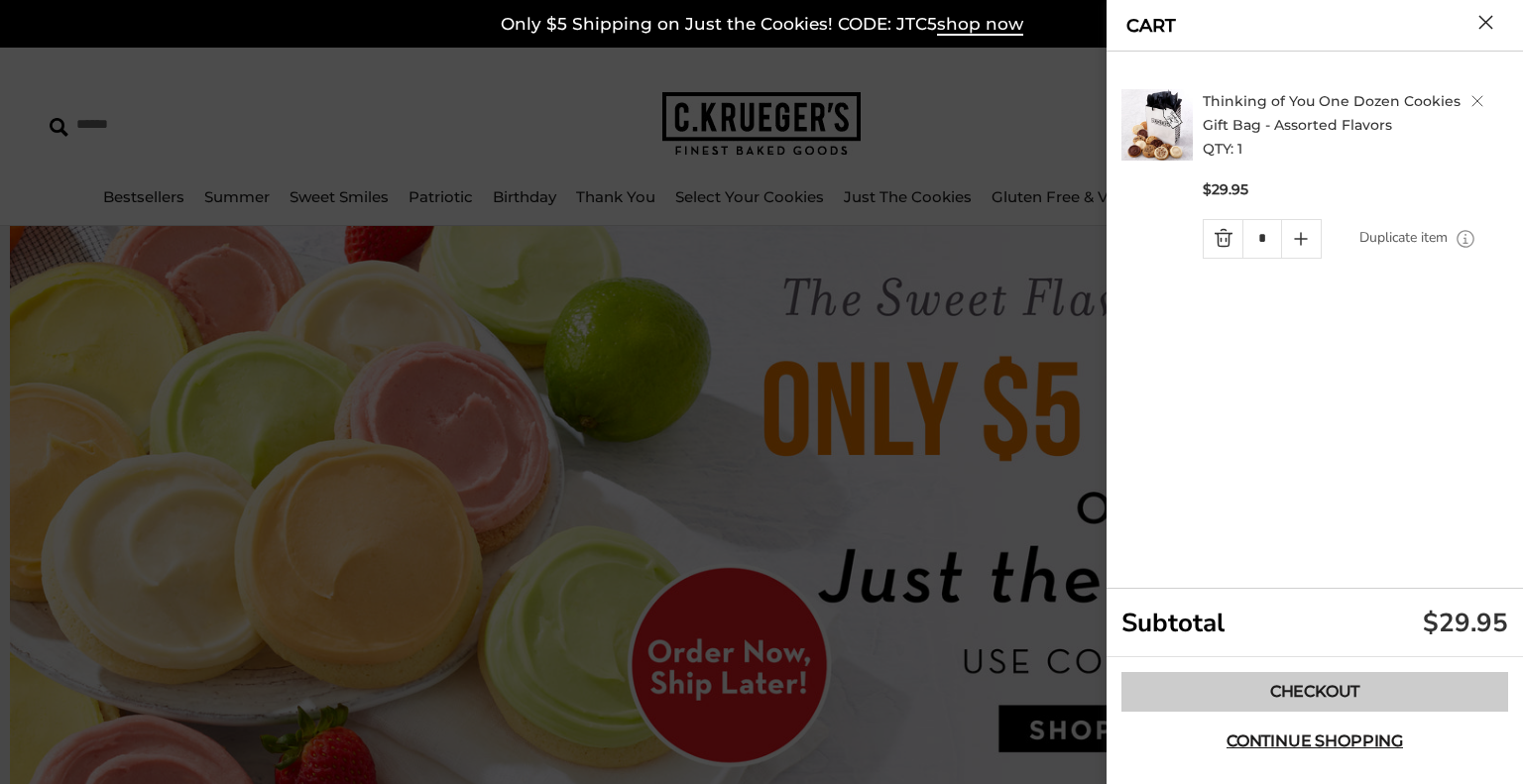 click on "Checkout" at bounding box center [1315, 692] 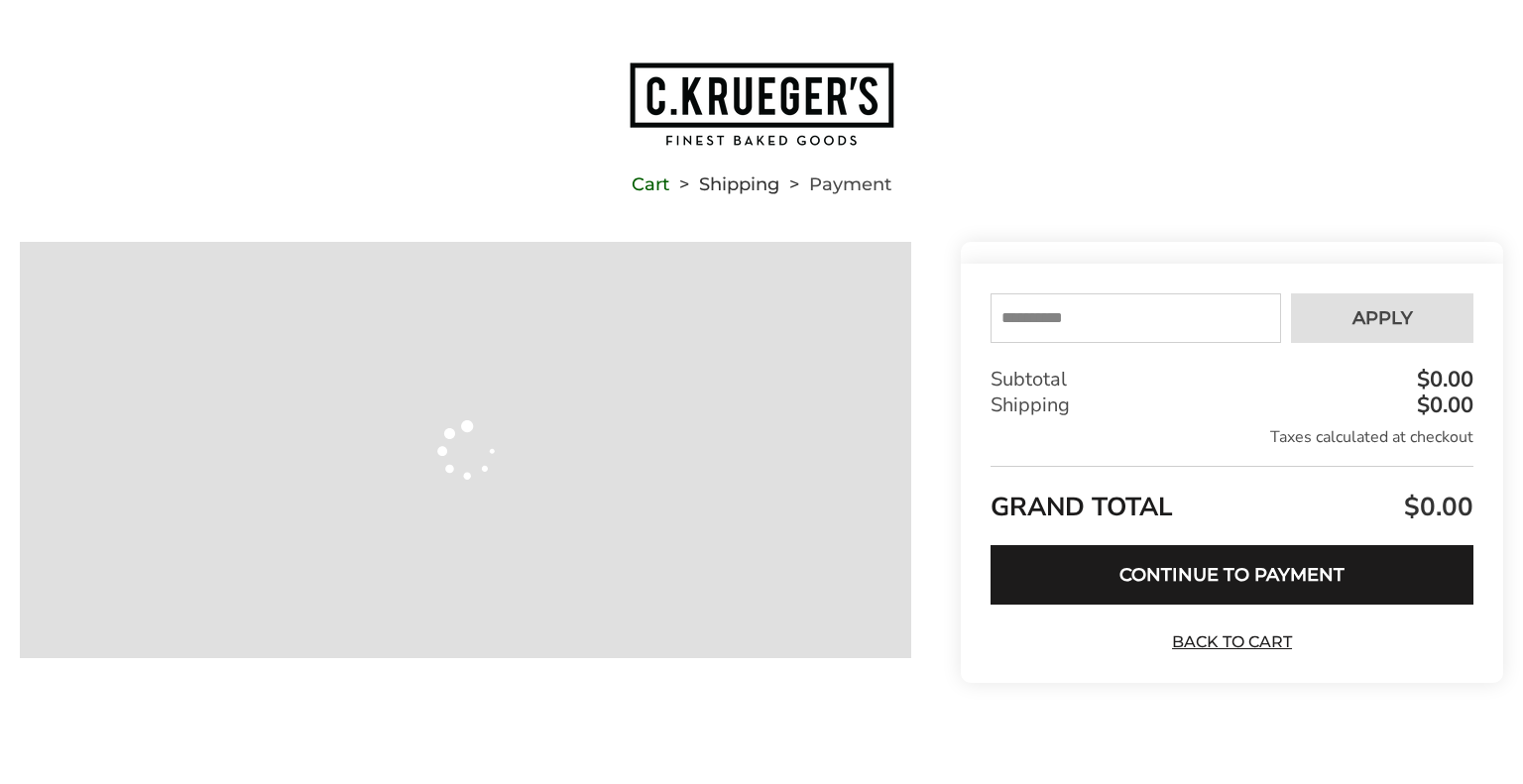 scroll, scrollTop: 0, scrollLeft: 0, axis: both 